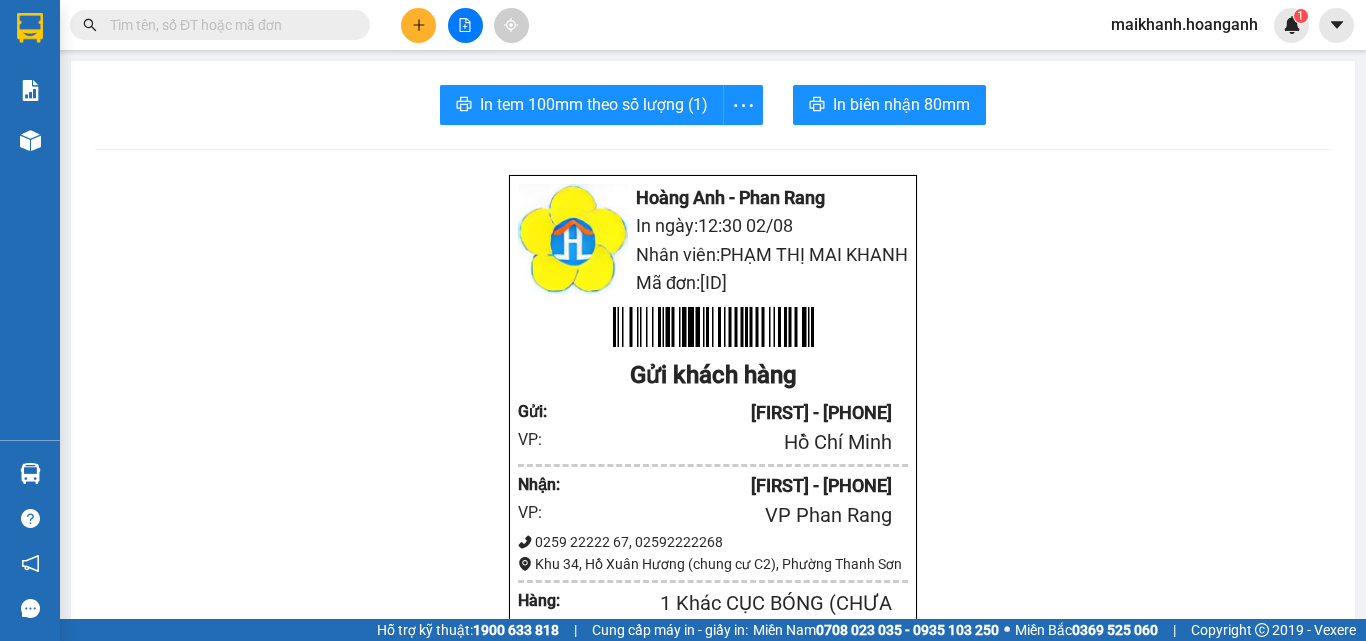 scroll, scrollTop: 0, scrollLeft: 0, axis: both 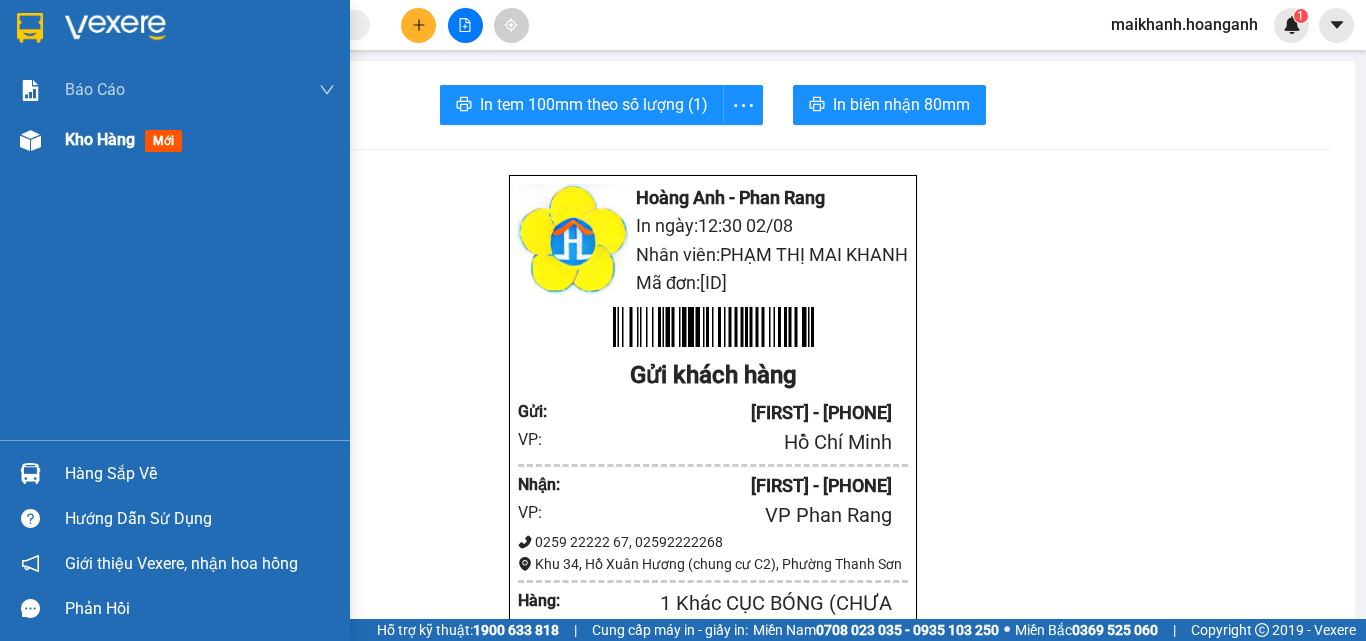 click on "Kho hàng" at bounding box center (100, 139) 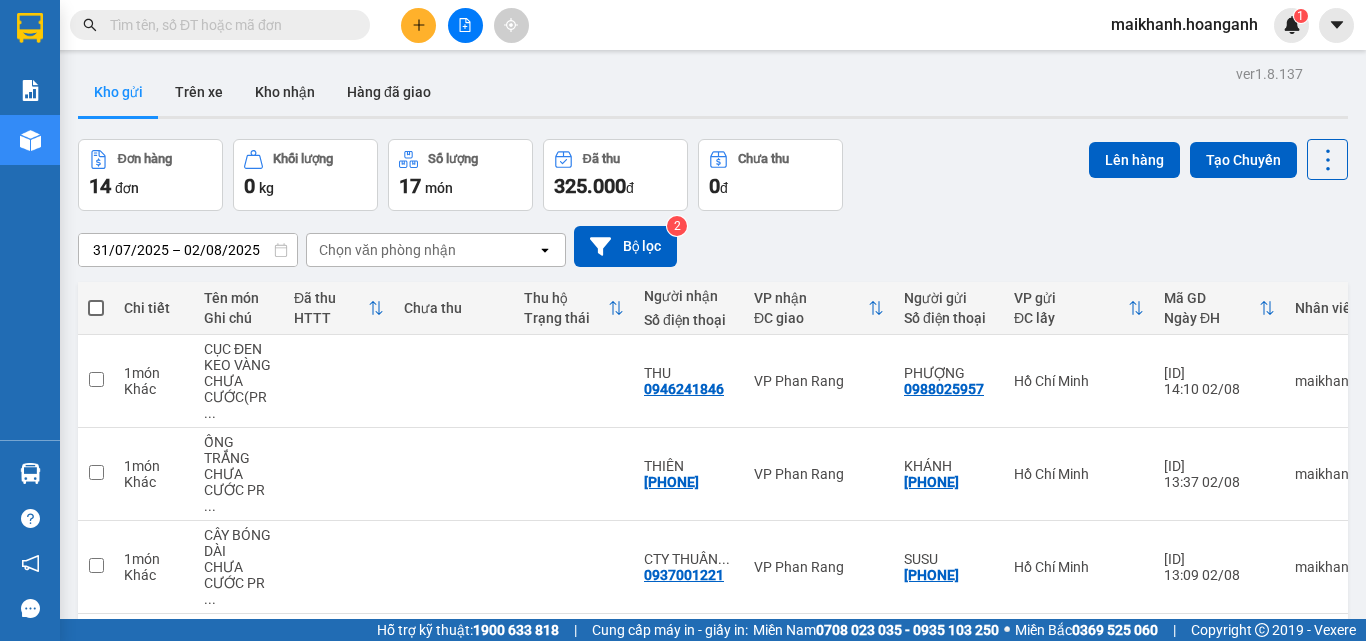 scroll, scrollTop: 576, scrollLeft: 0, axis: vertical 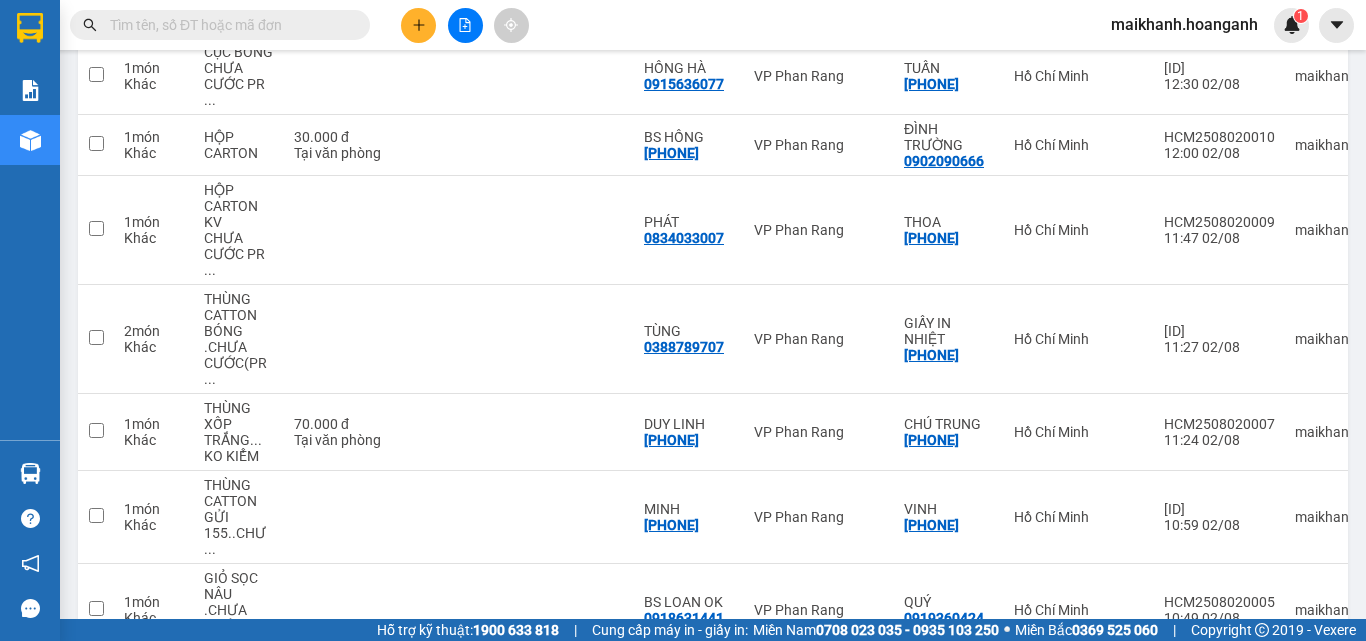 click on "10 / trang" at bounding box center [1264, 689] 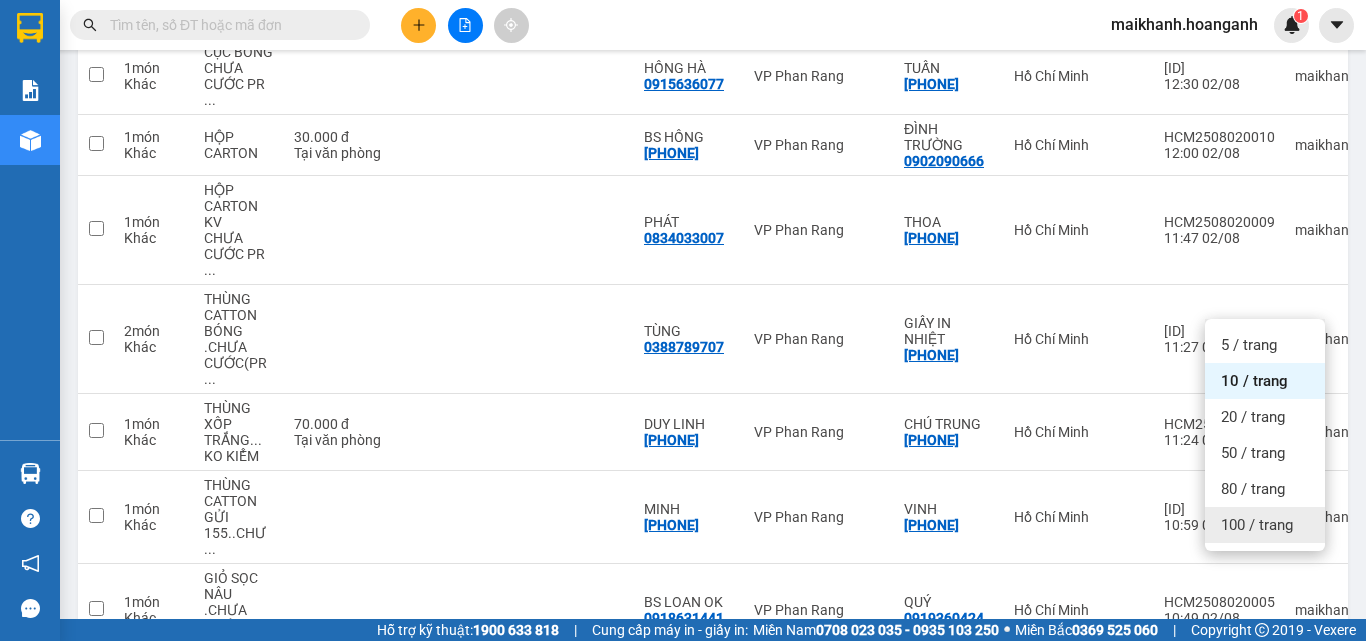 click on "100 / trang" at bounding box center (1257, 525) 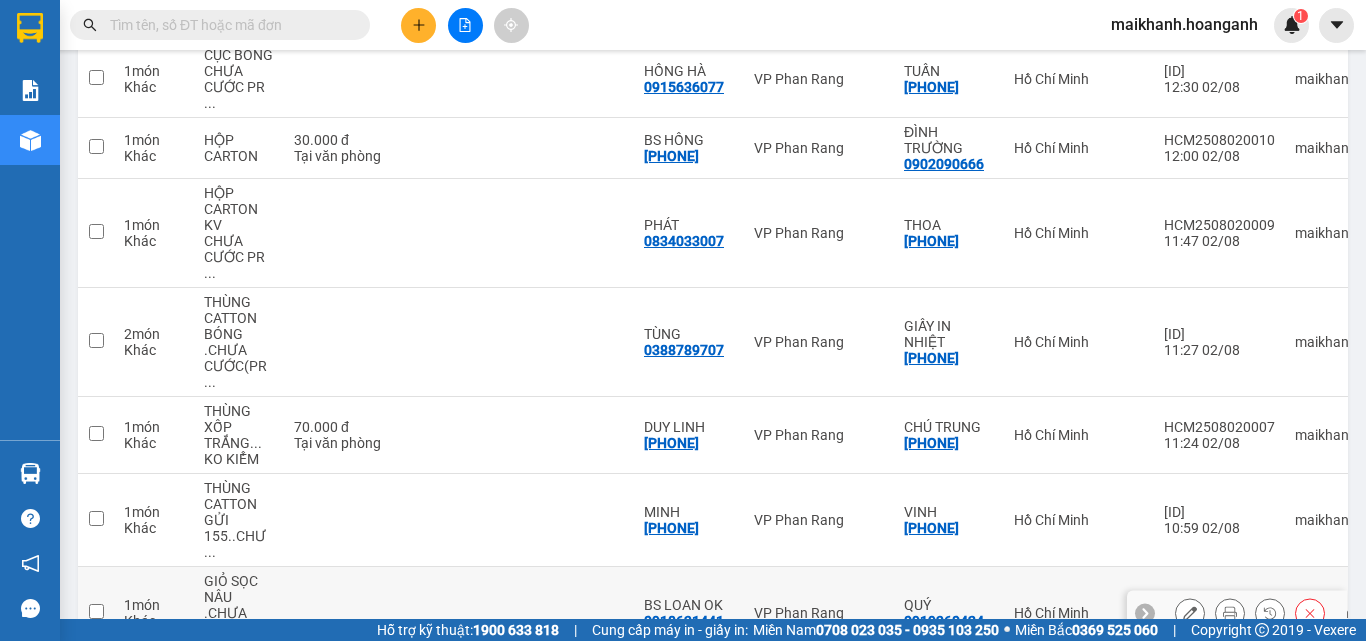 scroll, scrollTop: 576, scrollLeft: 0, axis: vertical 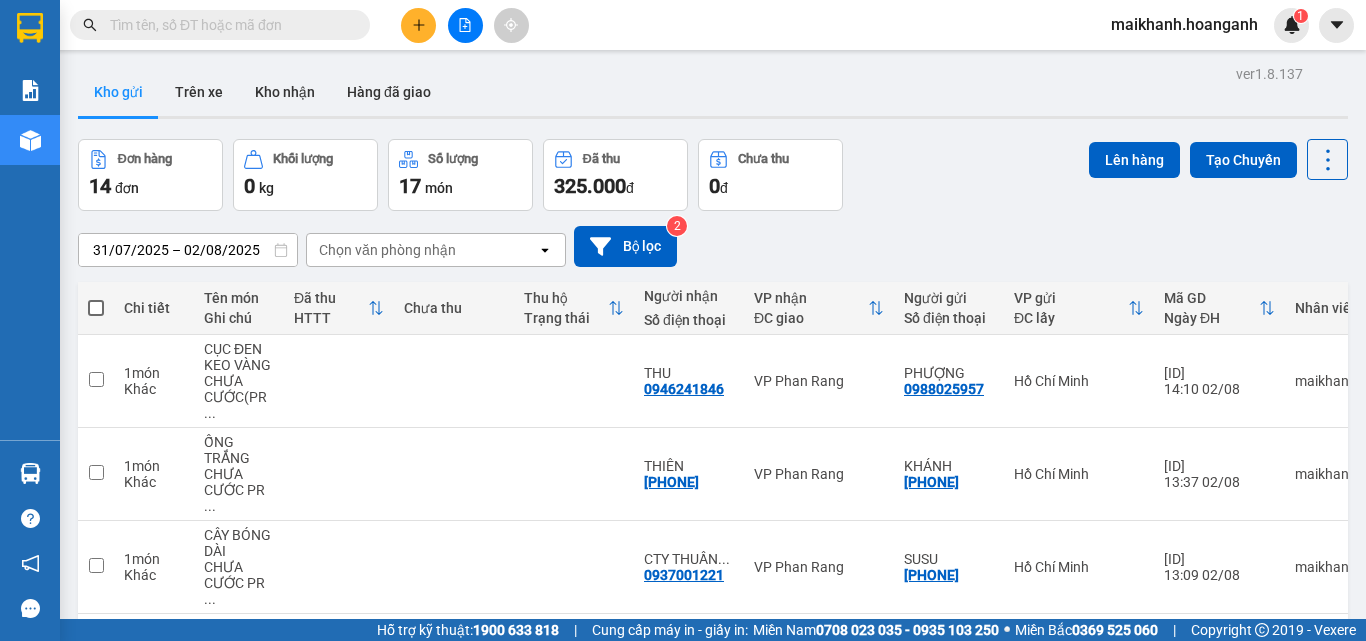 click at bounding box center [96, 308] 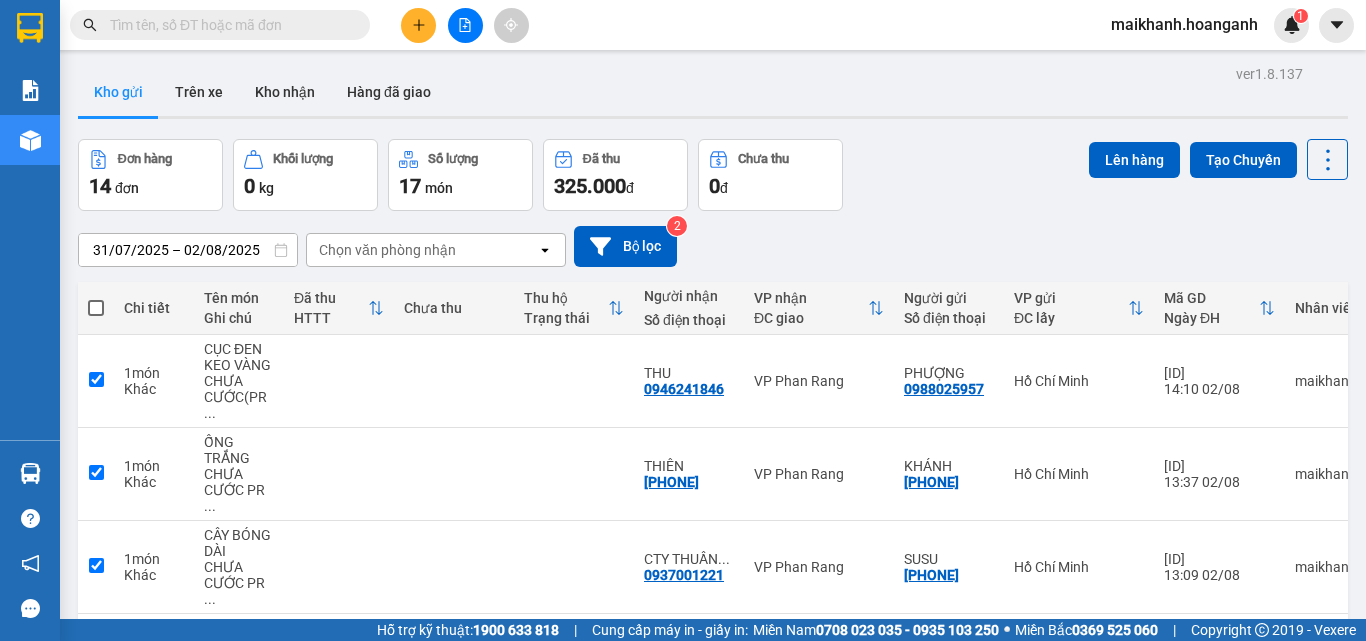 checkbox on "true" 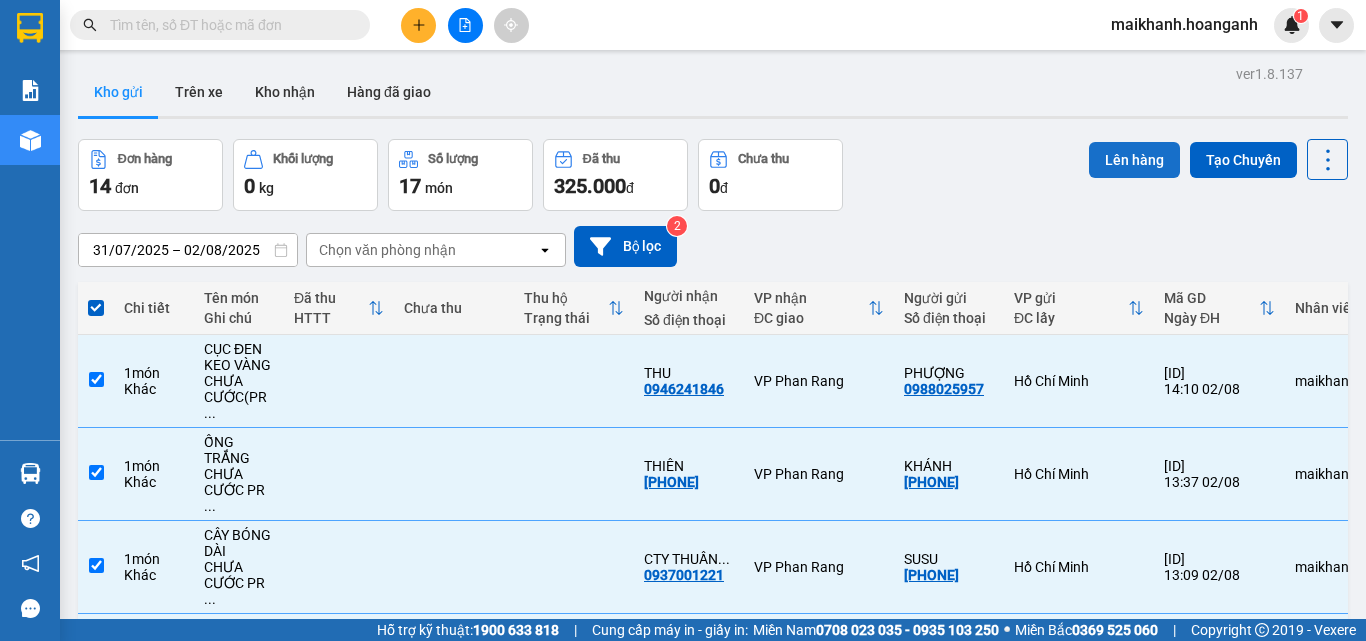 click on "Lên hàng" at bounding box center [1134, 160] 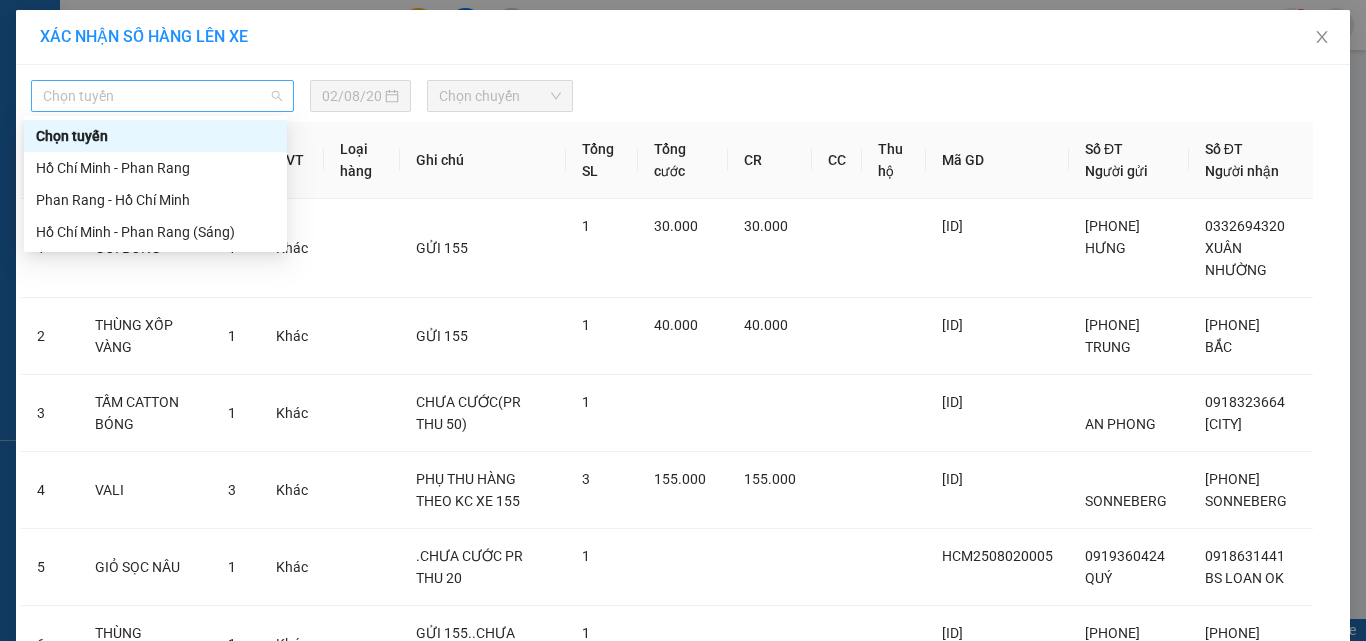 click on "Chọn tuyến" at bounding box center (162, 96) 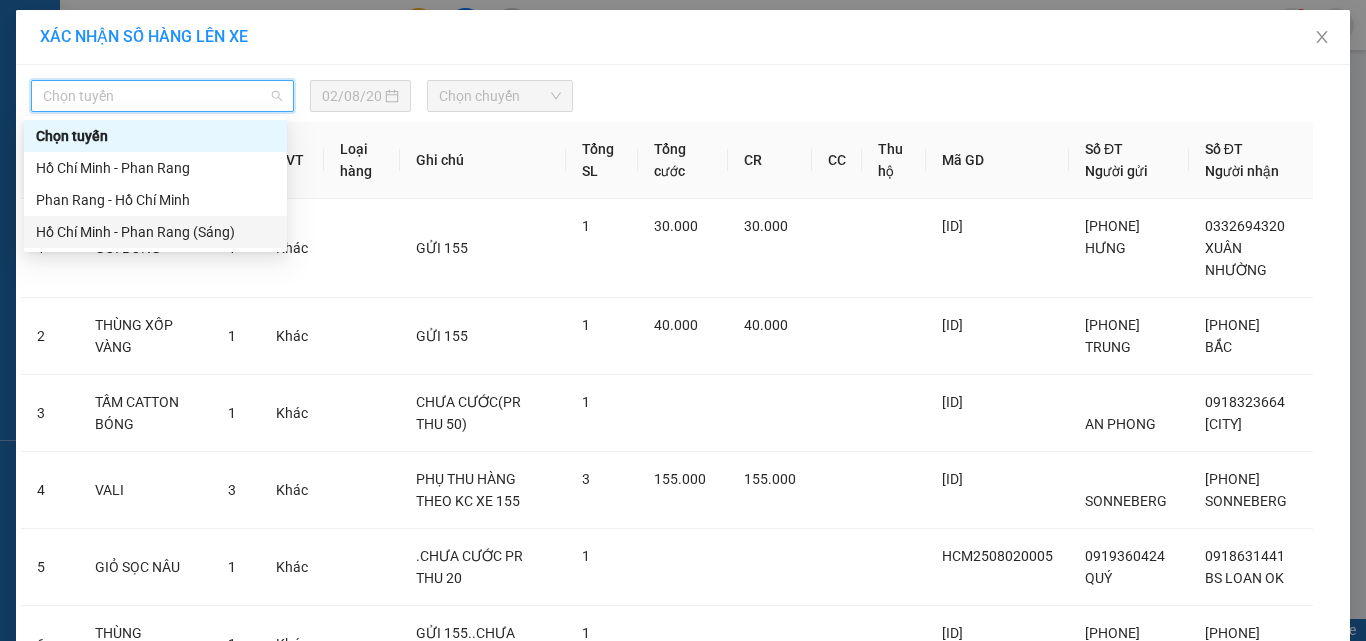 click on "Hồ Chí Minh - Phan Rang (Sáng)" at bounding box center (155, 232) 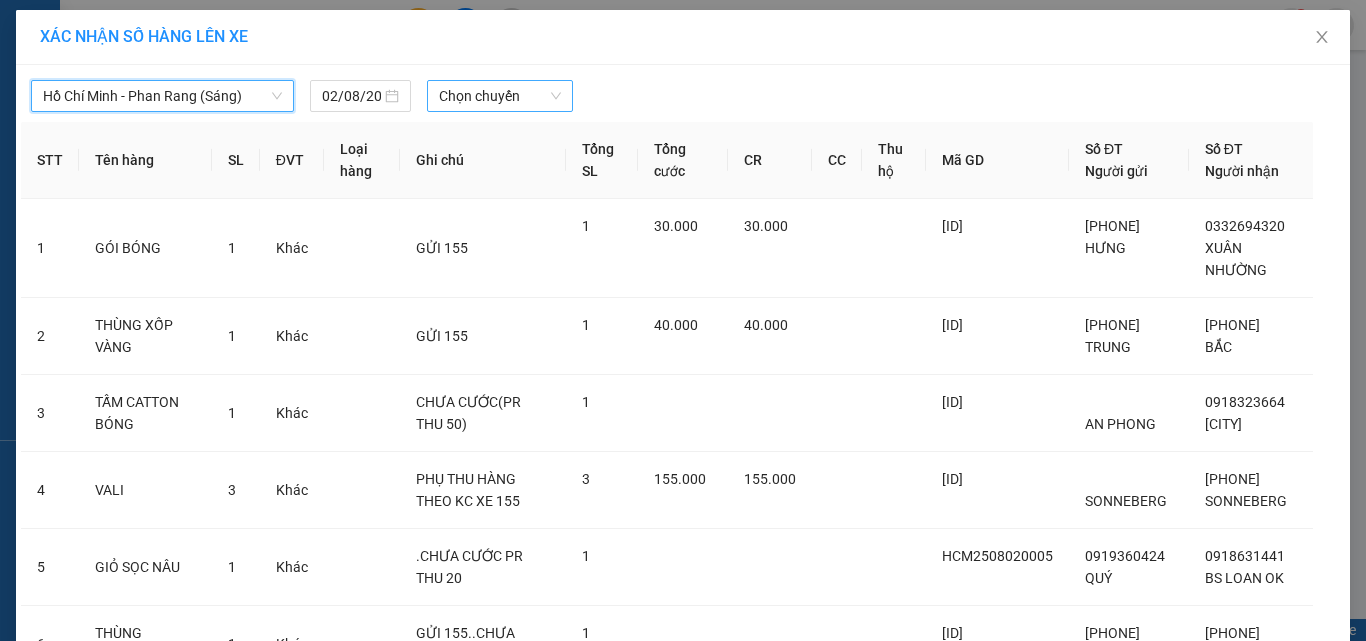 click on "Chọn chuyến" at bounding box center [500, 96] 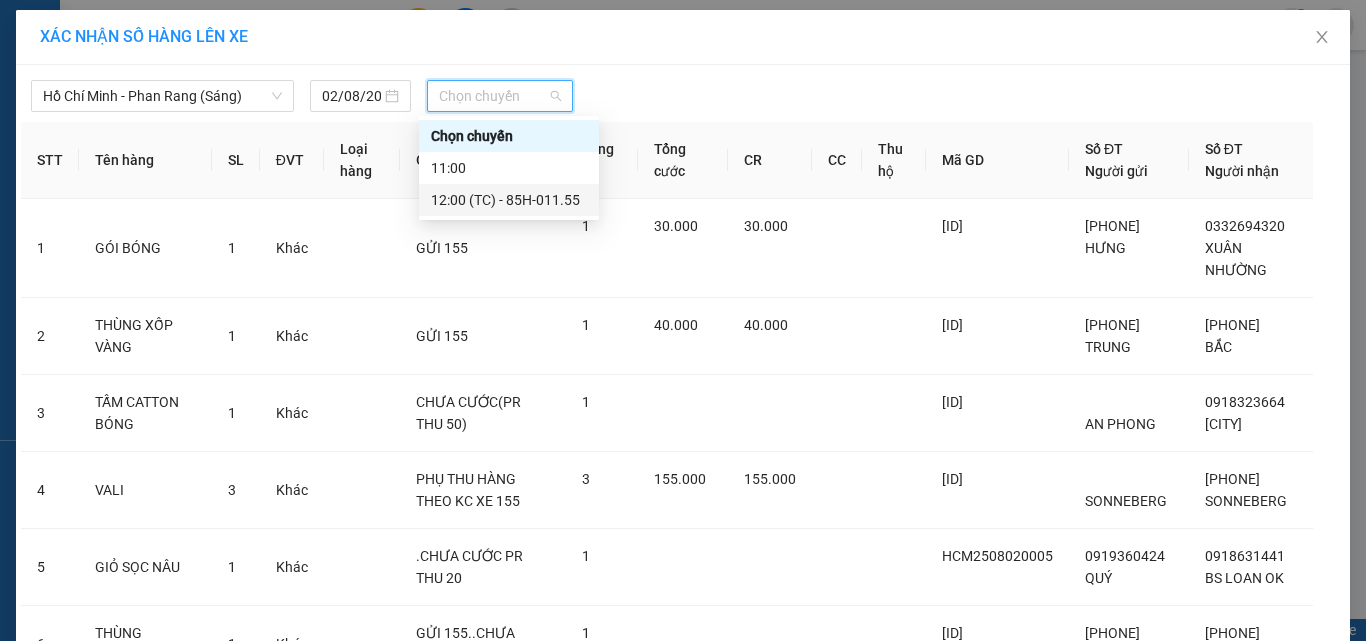 click on "12:00   (TC)   - 85H-011.55" at bounding box center [509, 200] 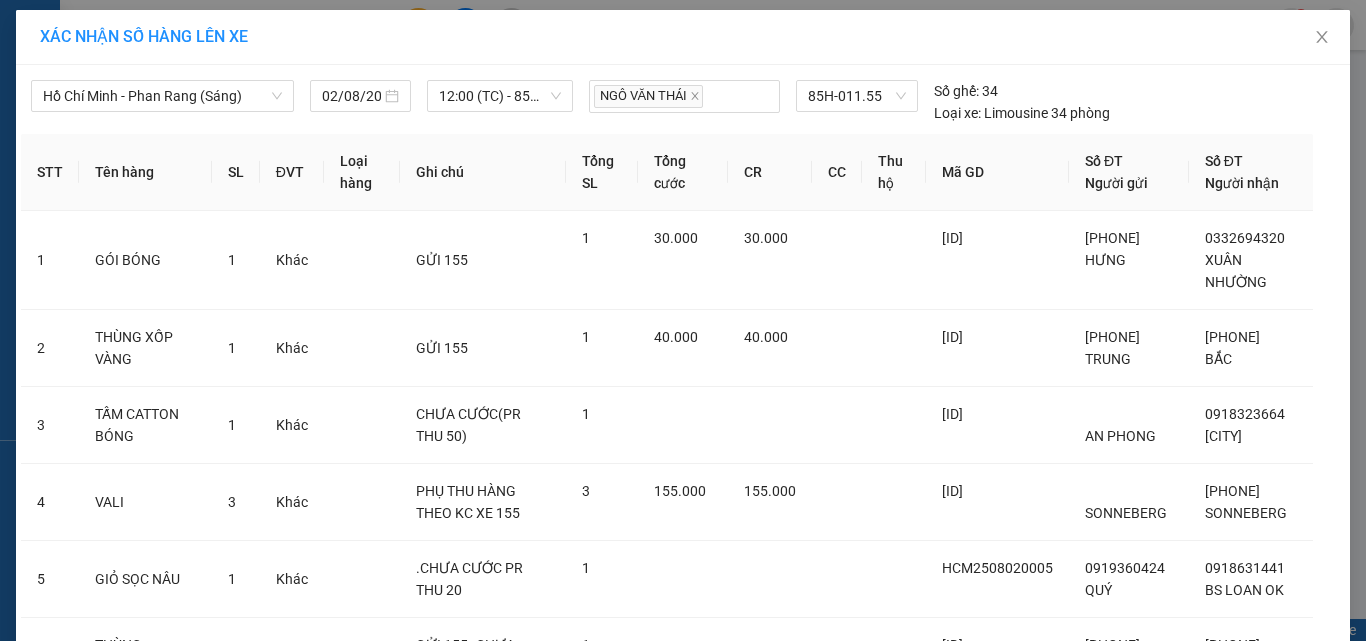 scroll, scrollTop: 904, scrollLeft: 0, axis: vertical 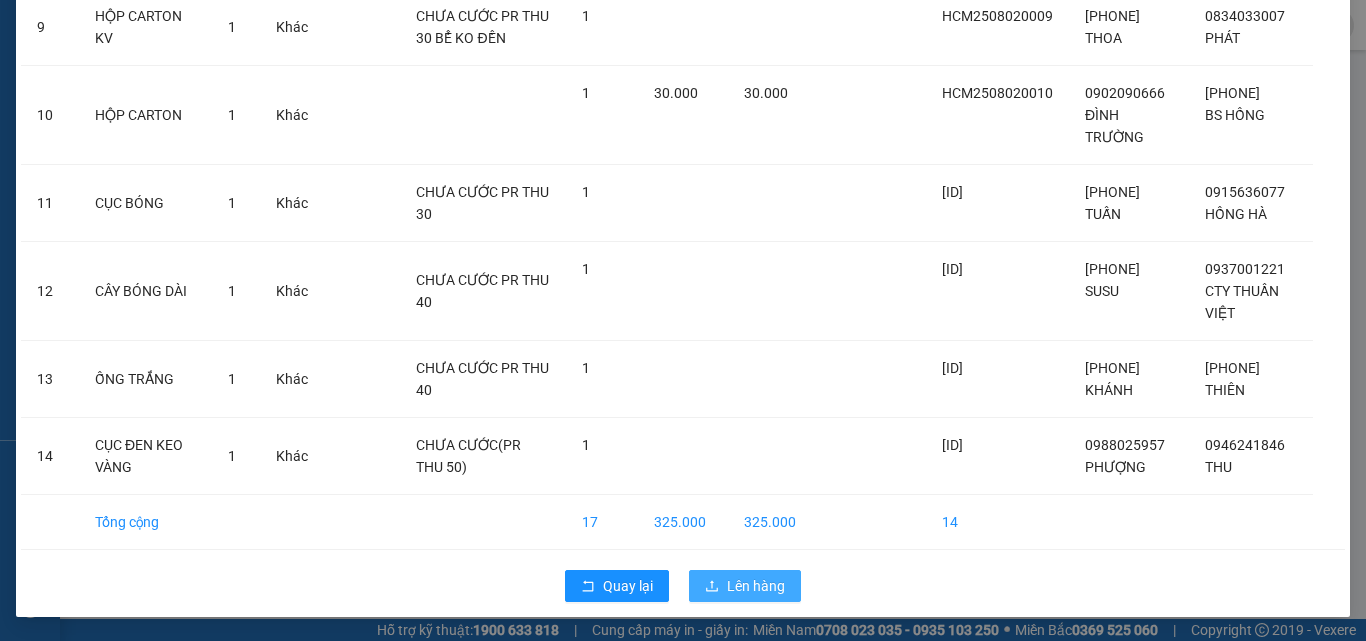 click on "Lên hàng" at bounding box center [756, 586] 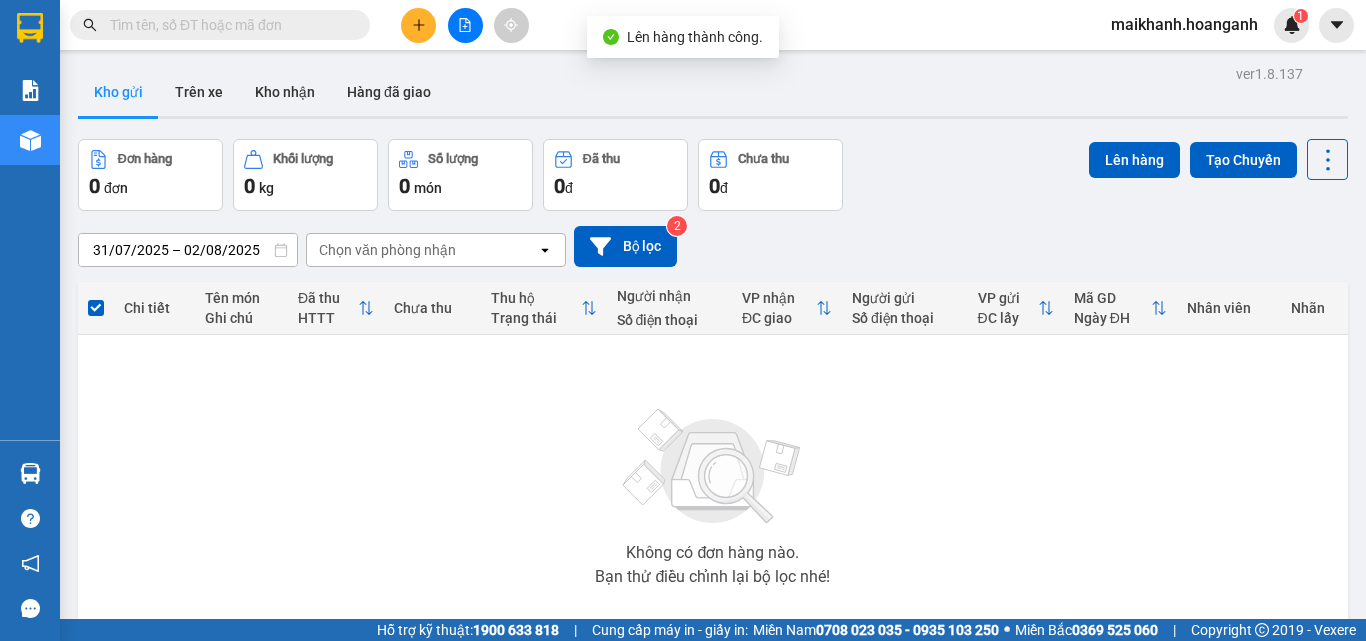 click at bounding box center (228, 25) 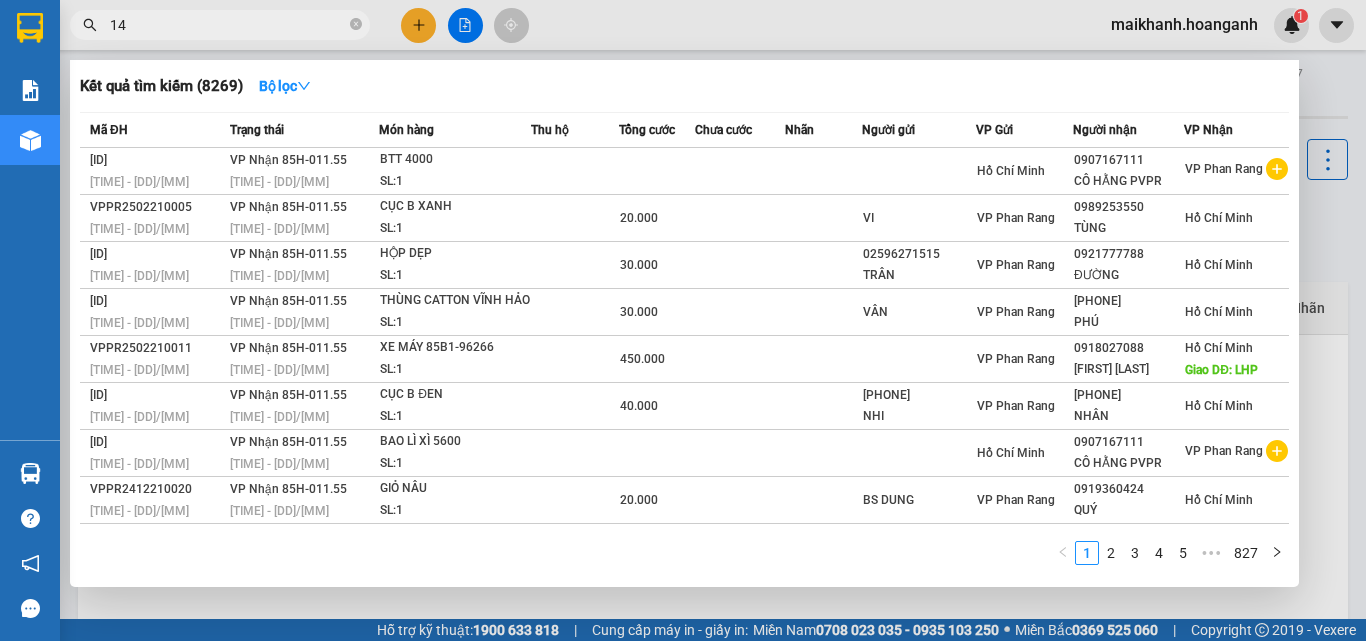 type on "141" 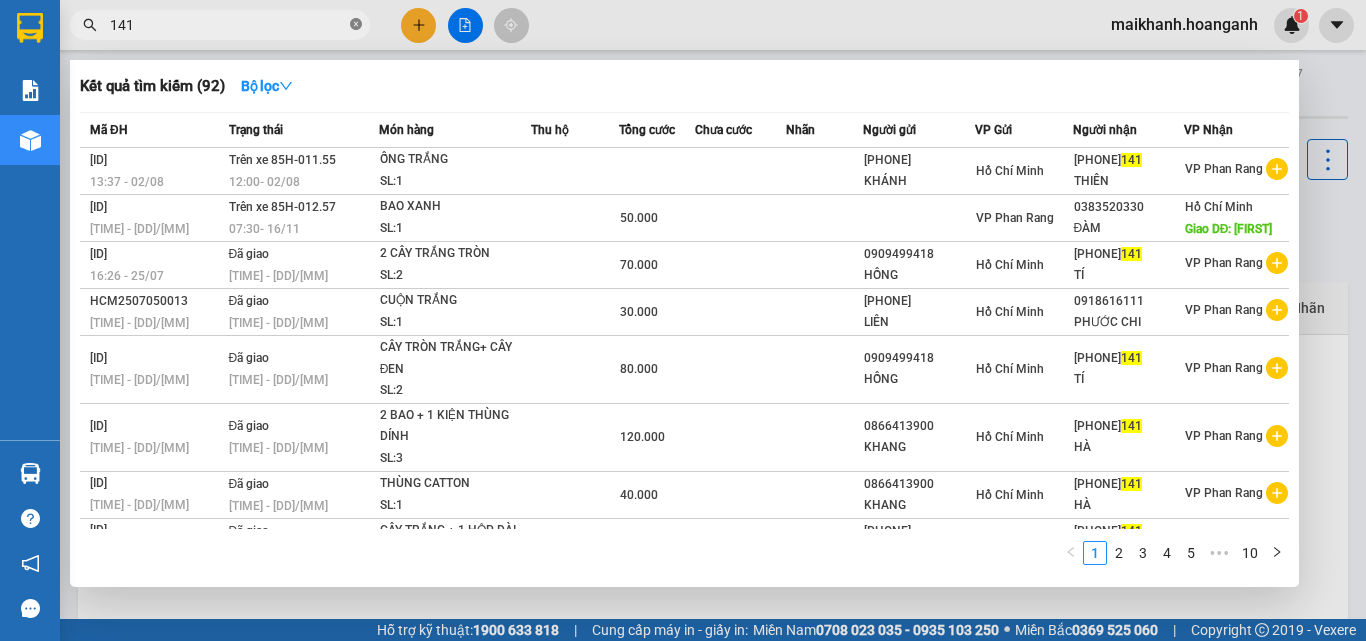 click 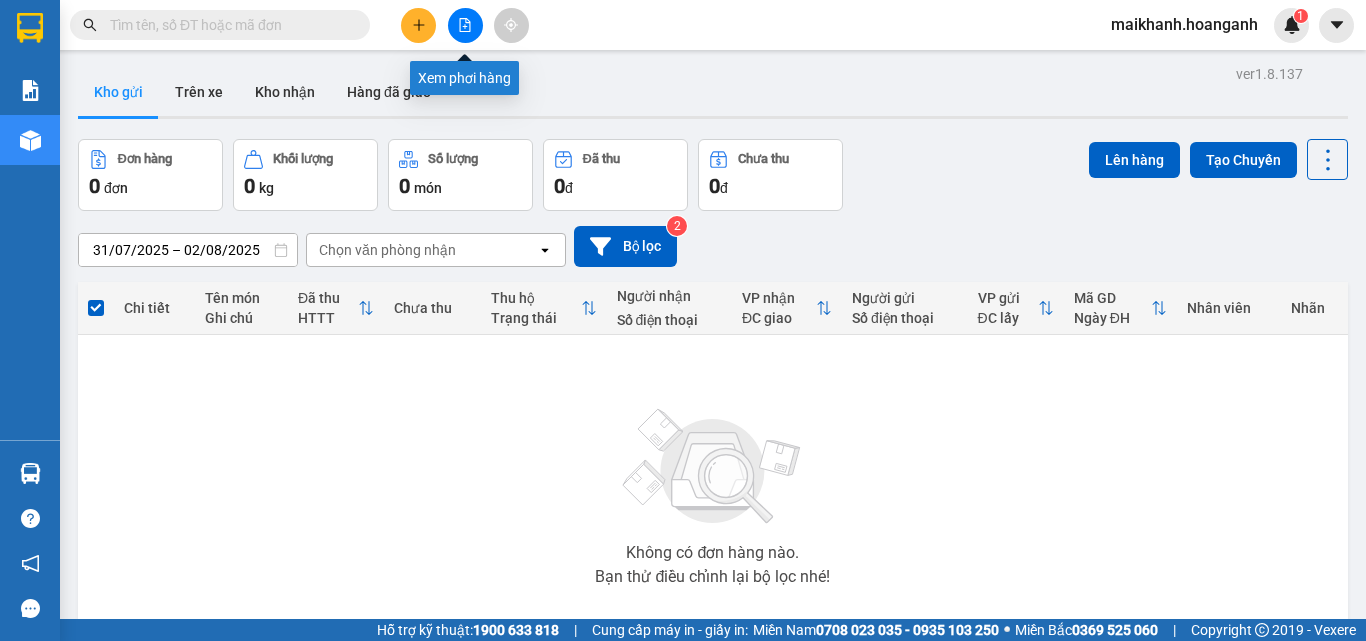 click 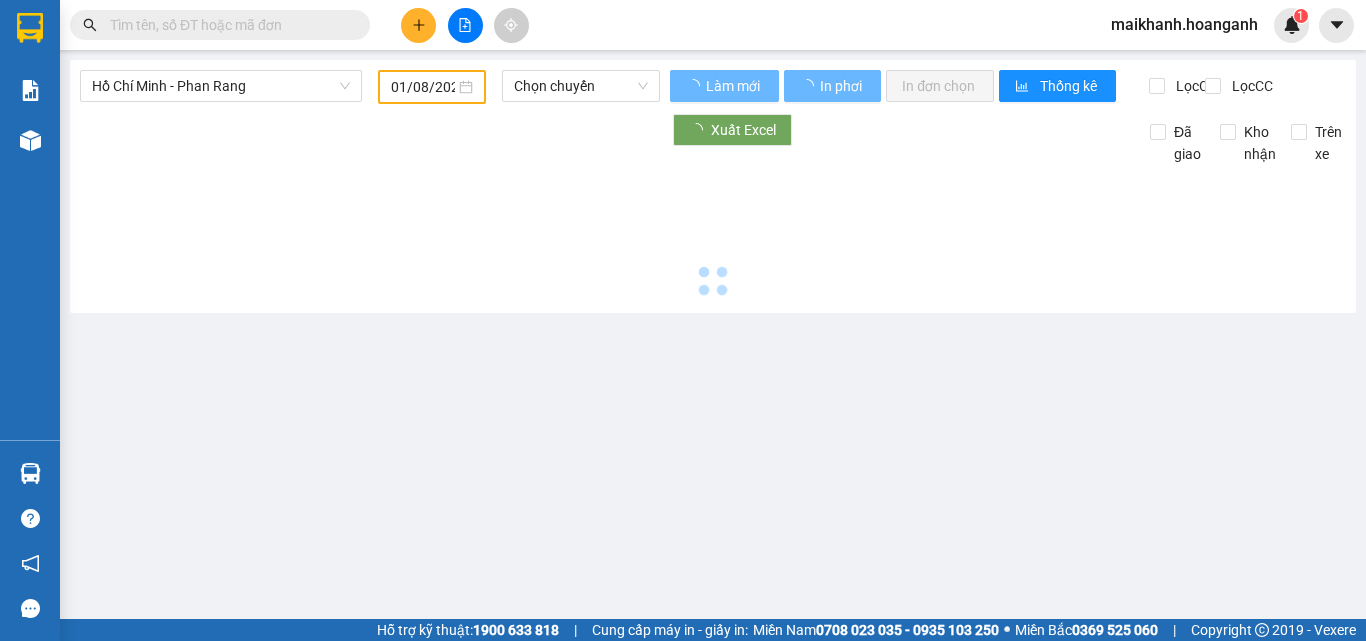 type on "02/08/2025" 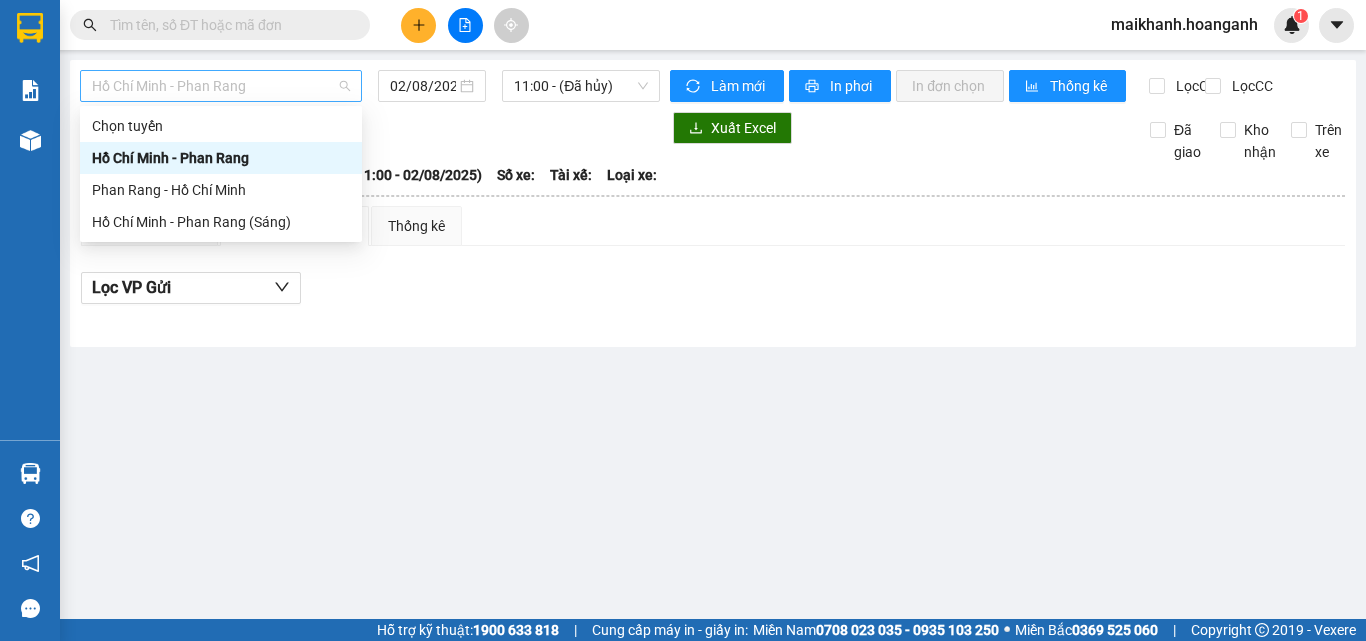 click on "Hồ Chí Minh - Phan Rang" at bounding box center (221, 86) 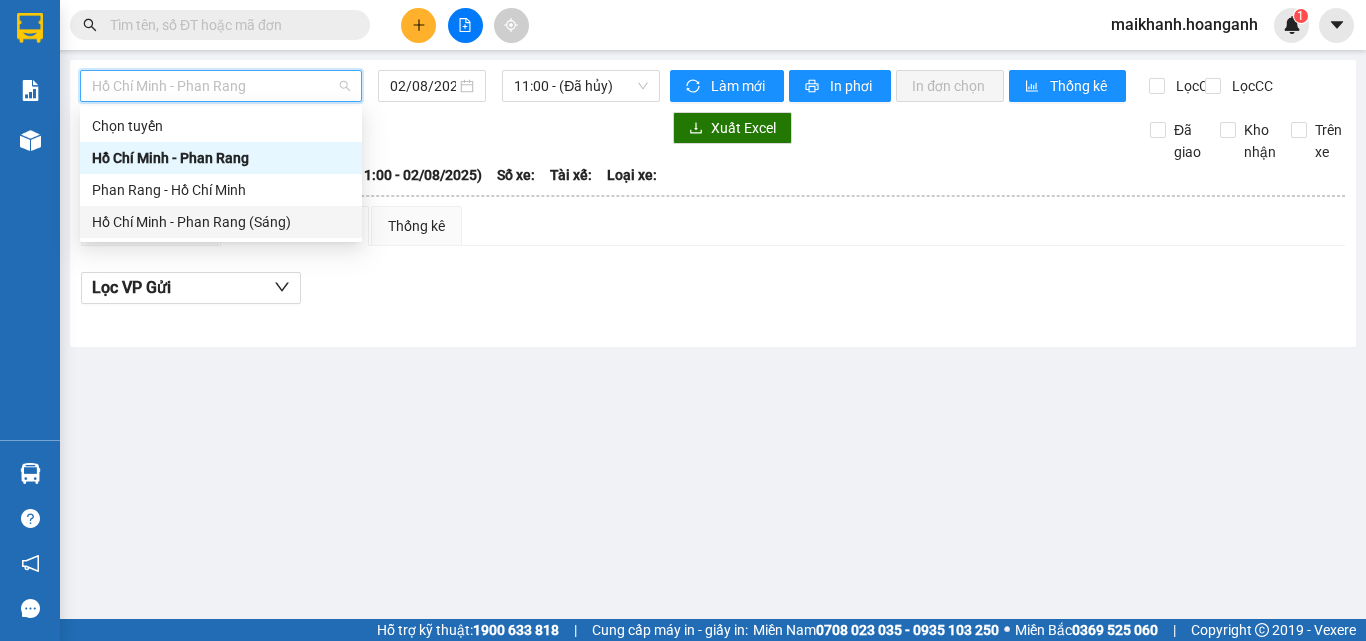 click on "Hồ Chí Minh - Phan Rang (Sáng)" at bounding box center (221, 222) 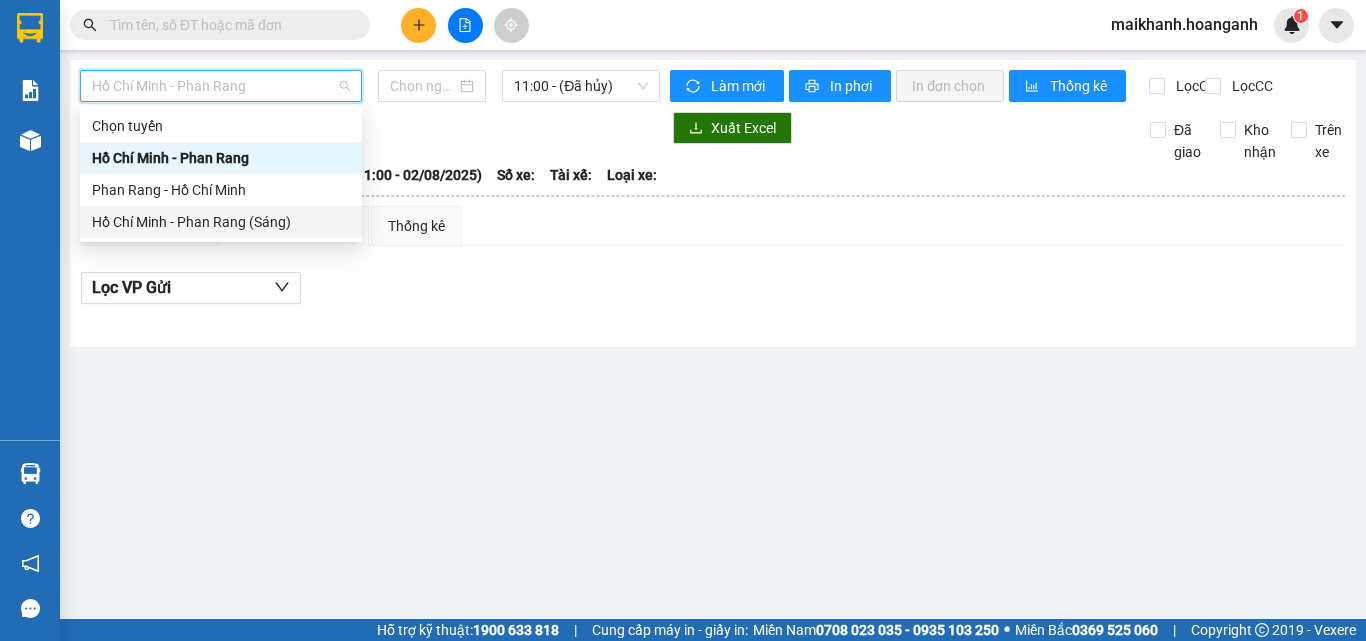 type on "02/08/2025" 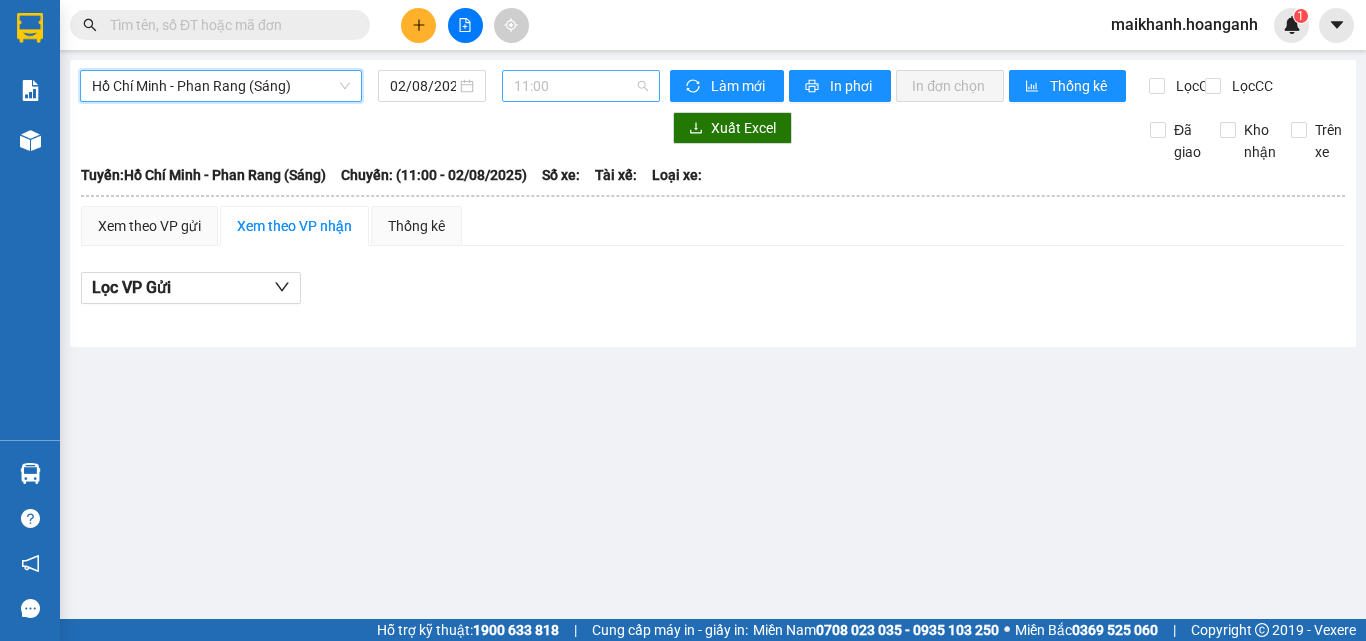 click on "11:00" at bounding box center [581, 86] 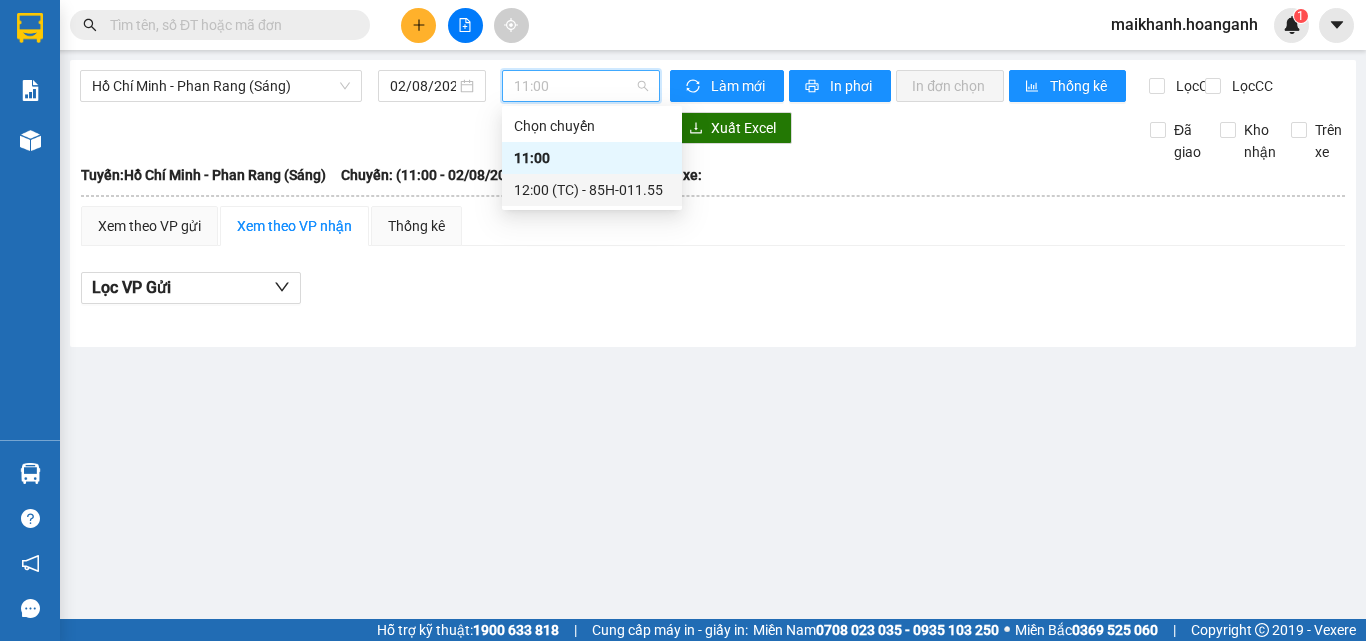 click on "12:00   (TC)   - 85H-011.55" at bounding box center (592, 190) 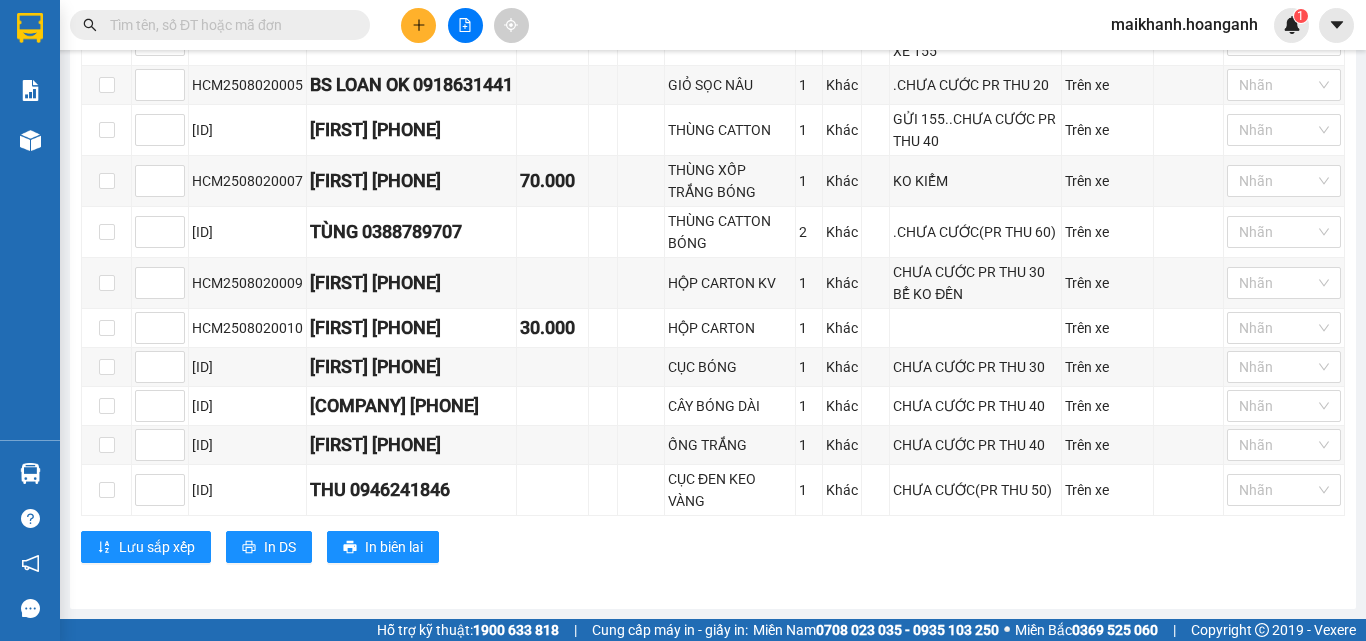 scroll, scrollTop: 787, scrollLeft: 0, axis: vertical 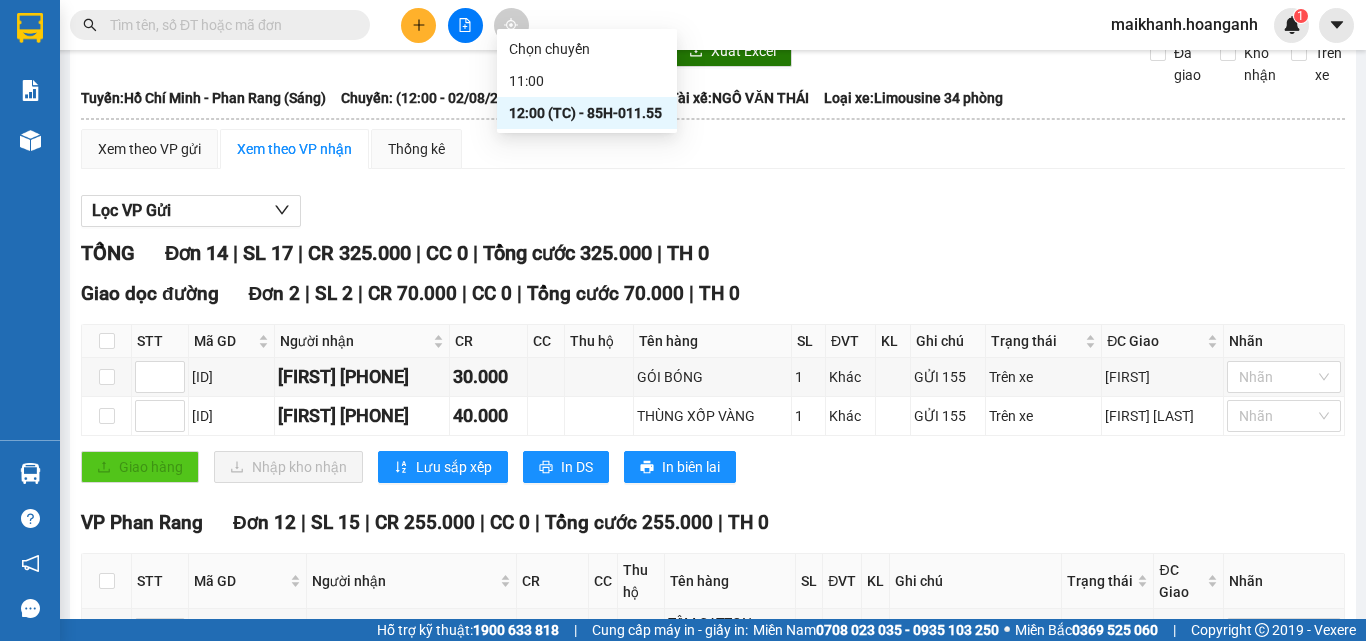 type 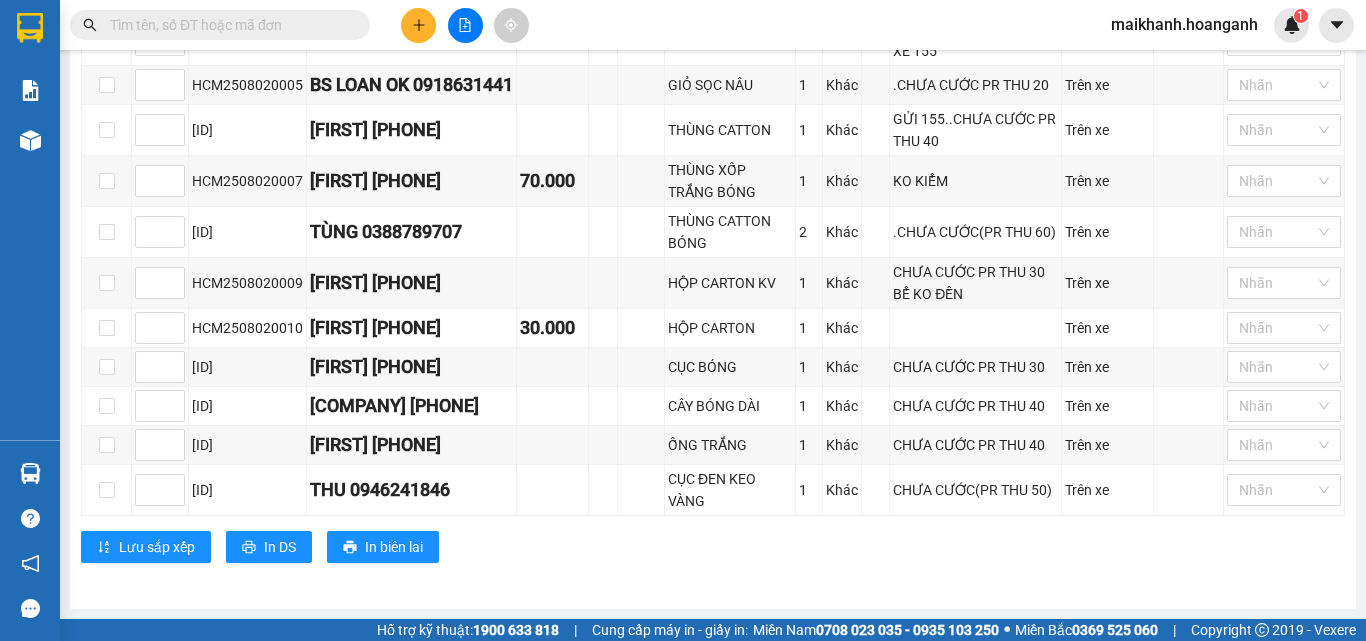 scroll, scrollTop: 787, scrollLeft: 0, axis: vertical 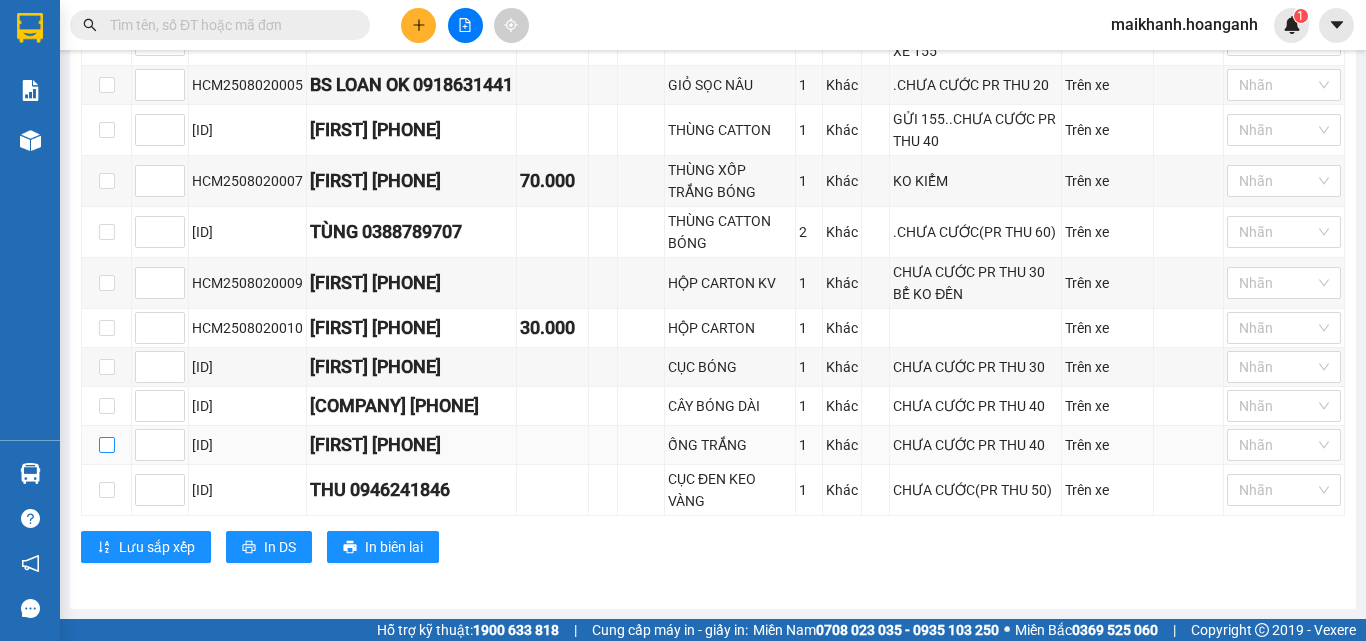 click at bounding box center [107, 445] 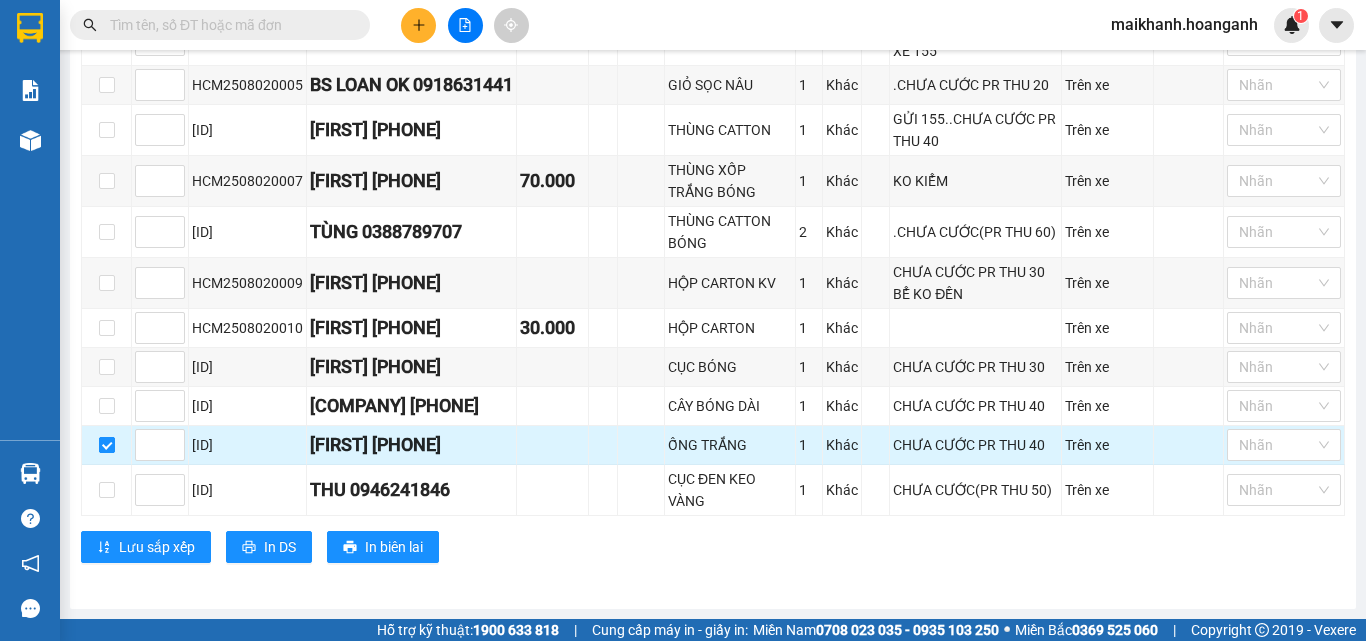click at bounding box center [107, 445] 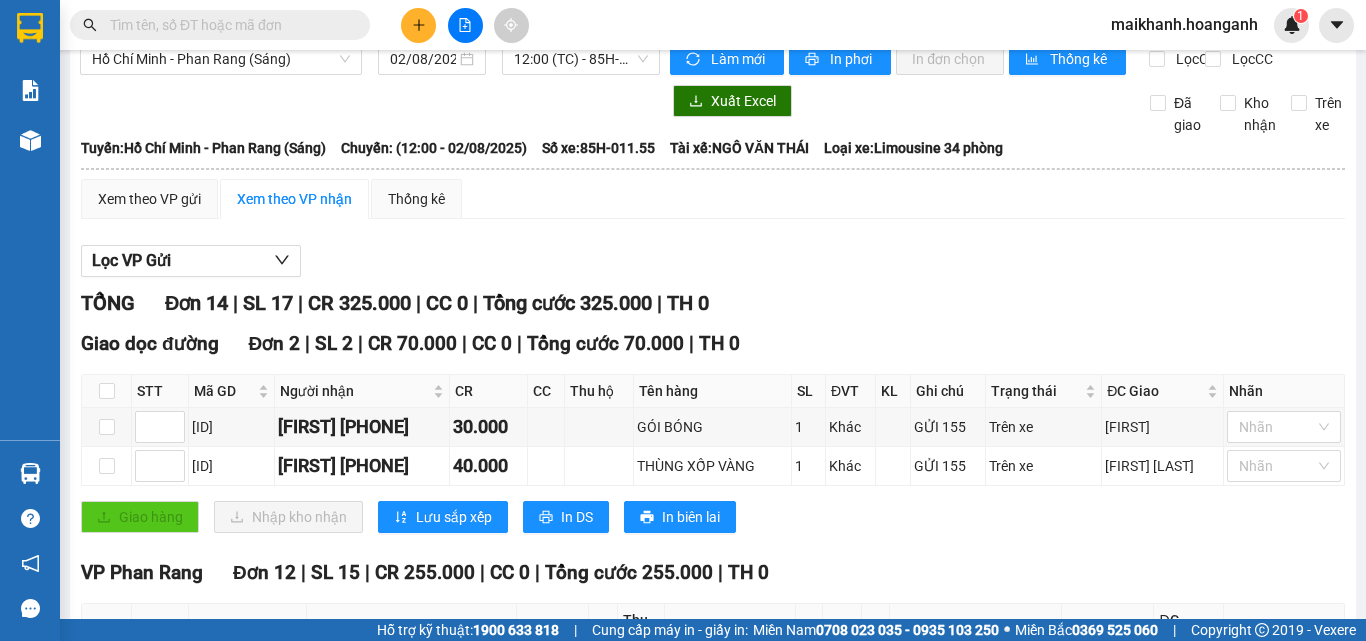 scroll, scrollTop: 0, scrollLeft: 0, axis: both 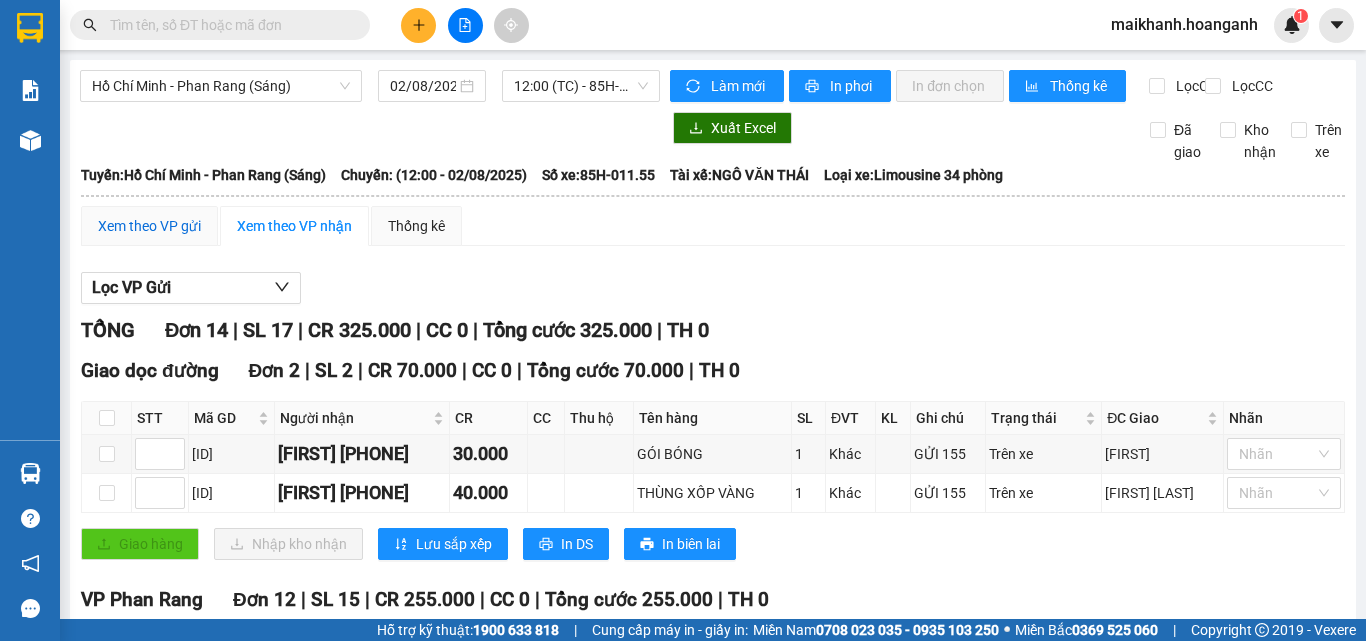 click on "Xem theo VP gửi" at bounding box center [149, 226] 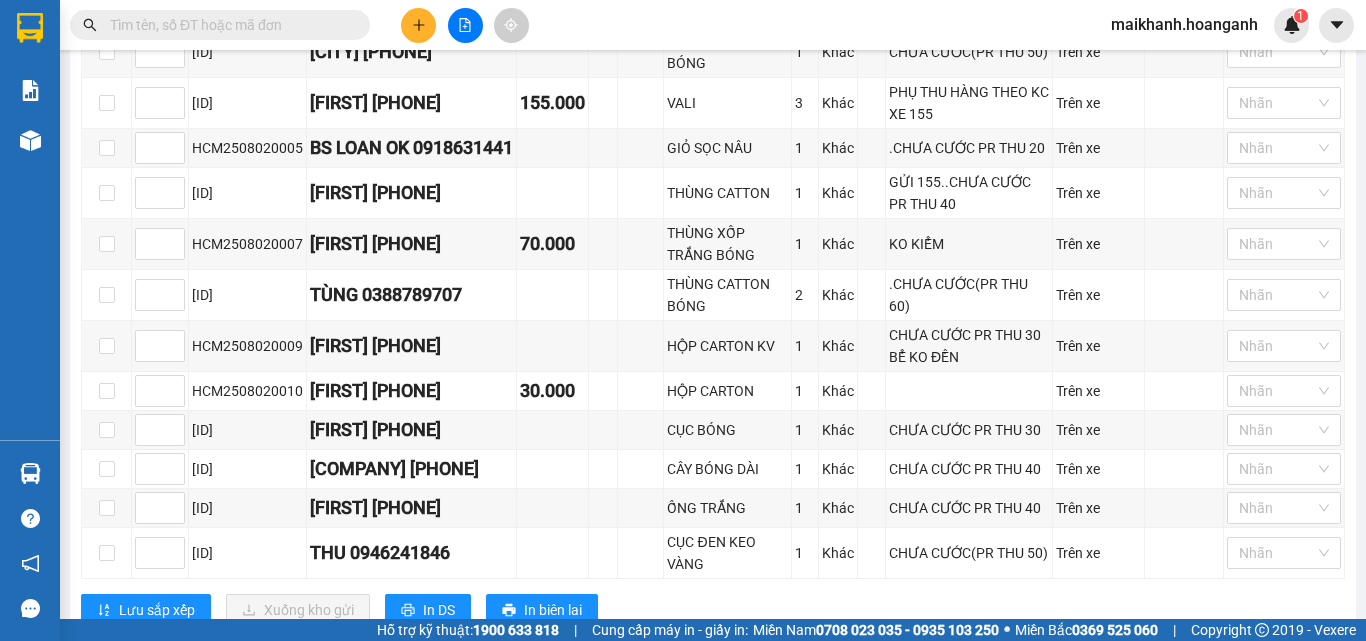 scroll, scrollTop: 660, scrollLeft: 0, axis: vertical 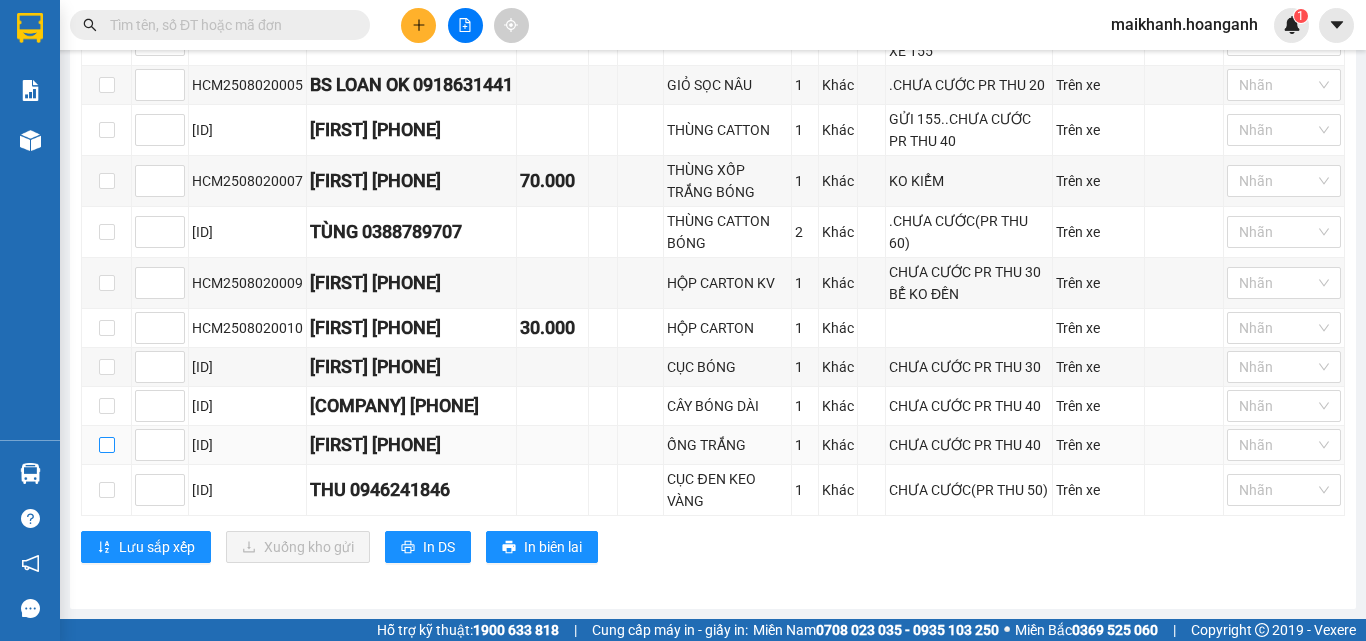 click at bounding box center (107, 445) 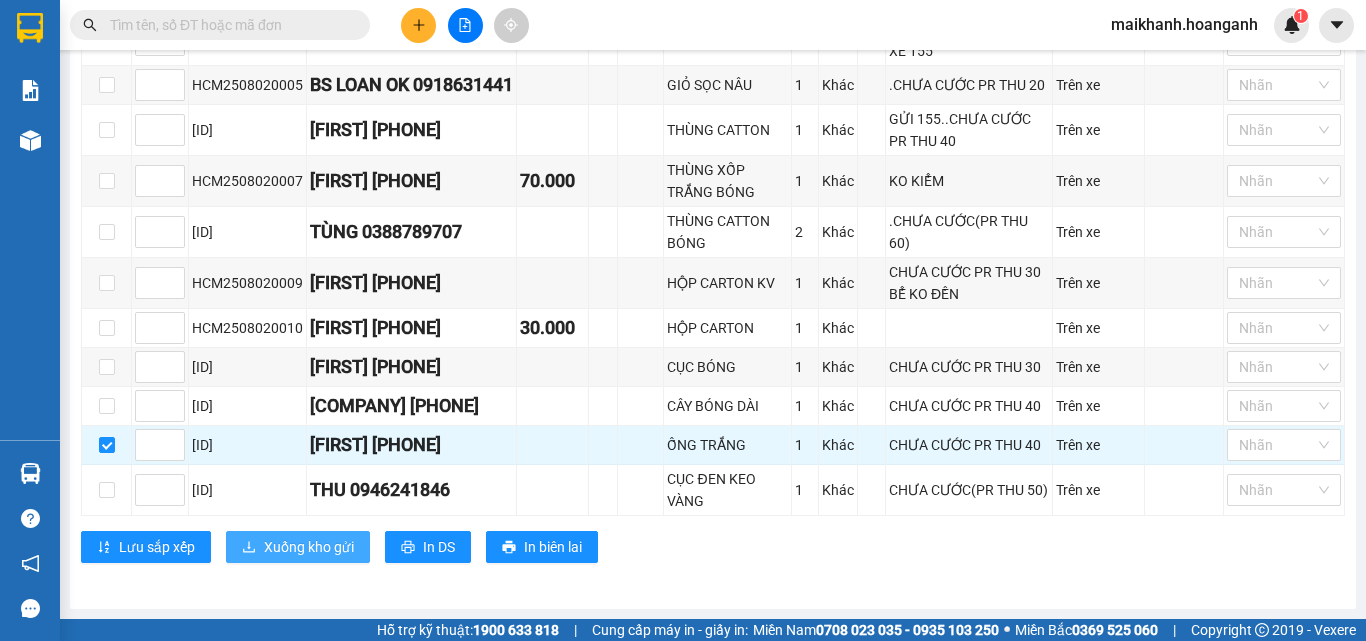 click on "Xuống kho gửi" at bounding box center [309, 547] 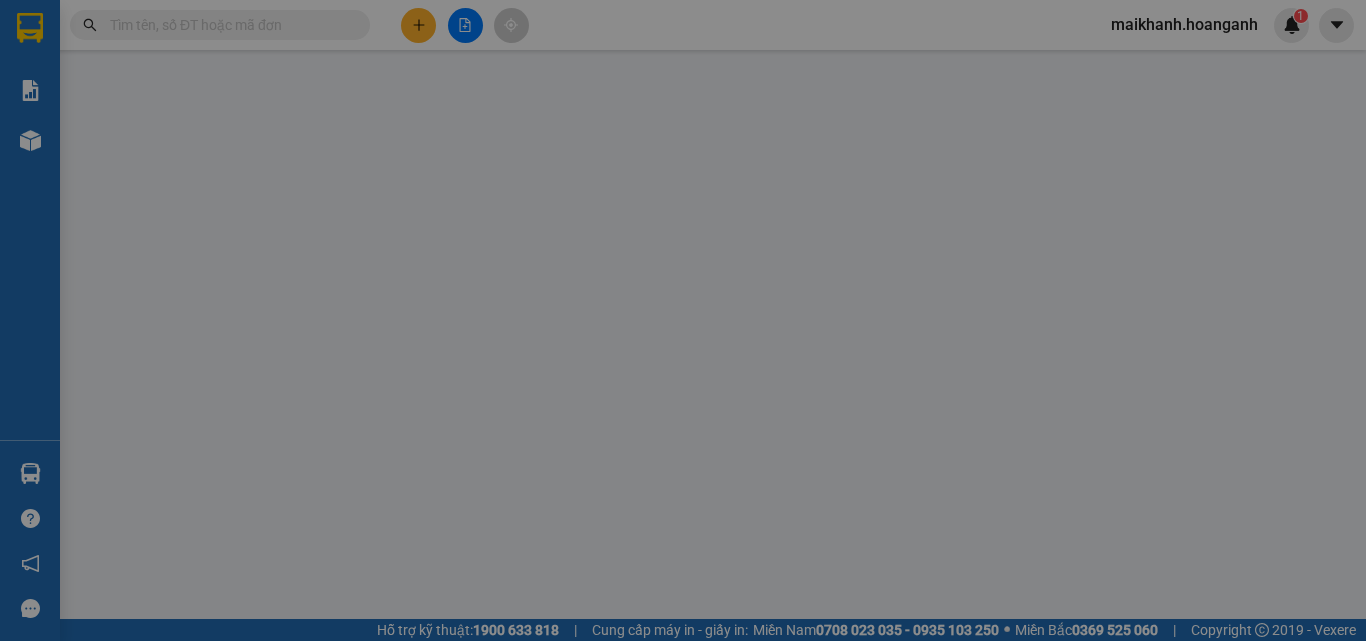 scroll, scrollTop: 0, scrollLeft: 0, axis: both 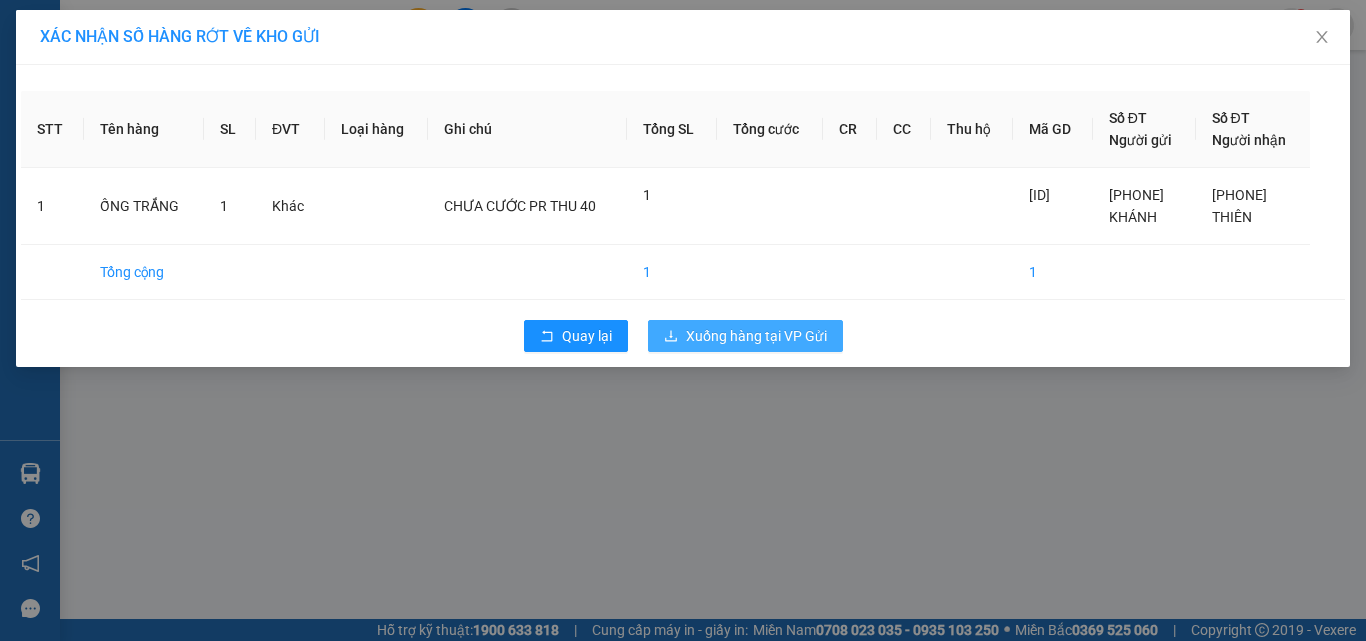 click on "Xuống hàng tại VP Gửi" at bounding box center (756, 336) 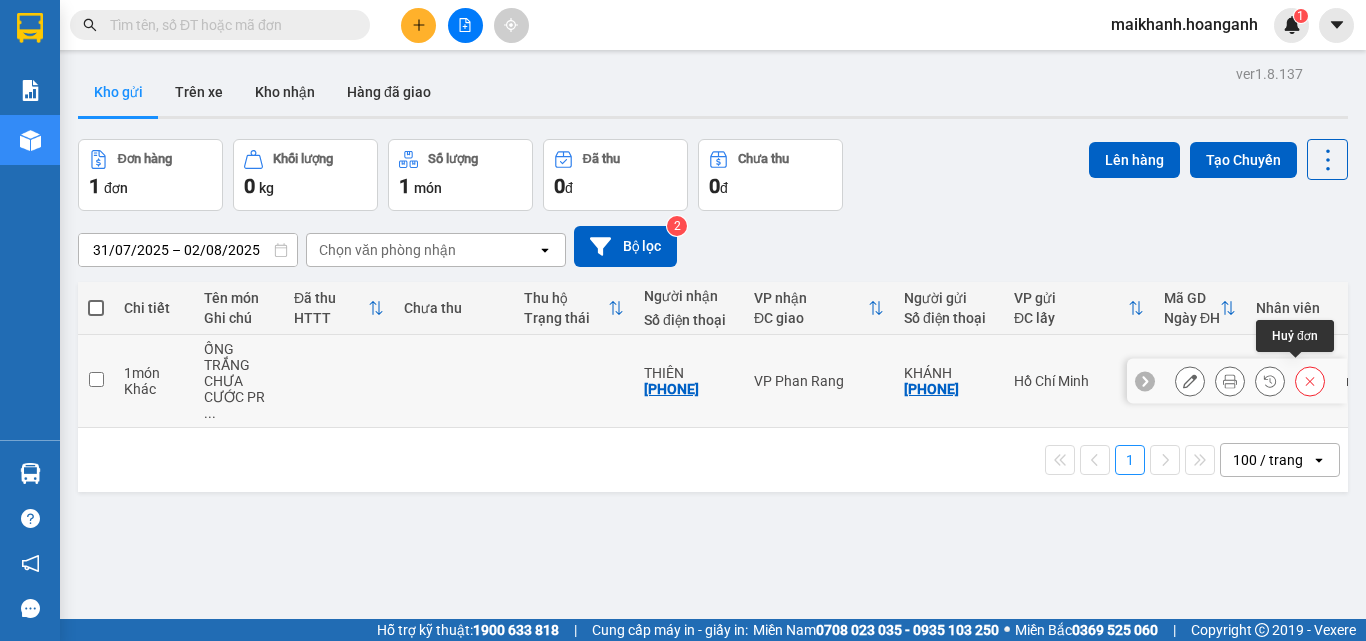 click 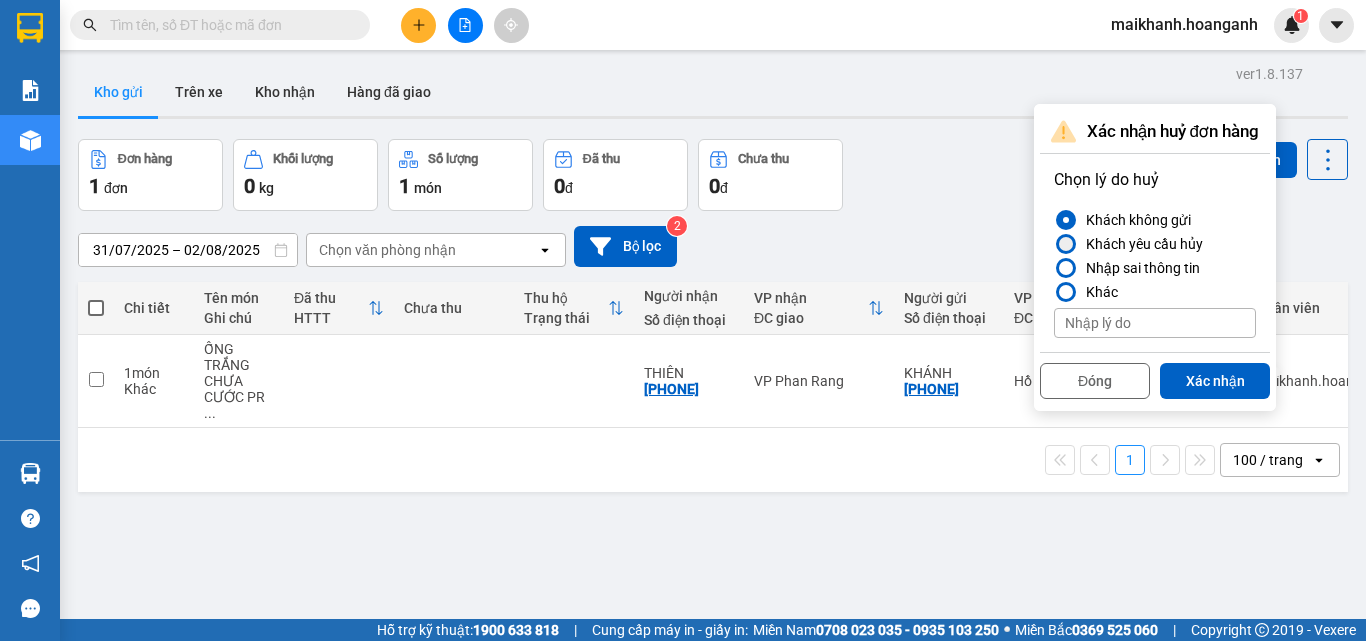 click at bounding box center (1066, 244) 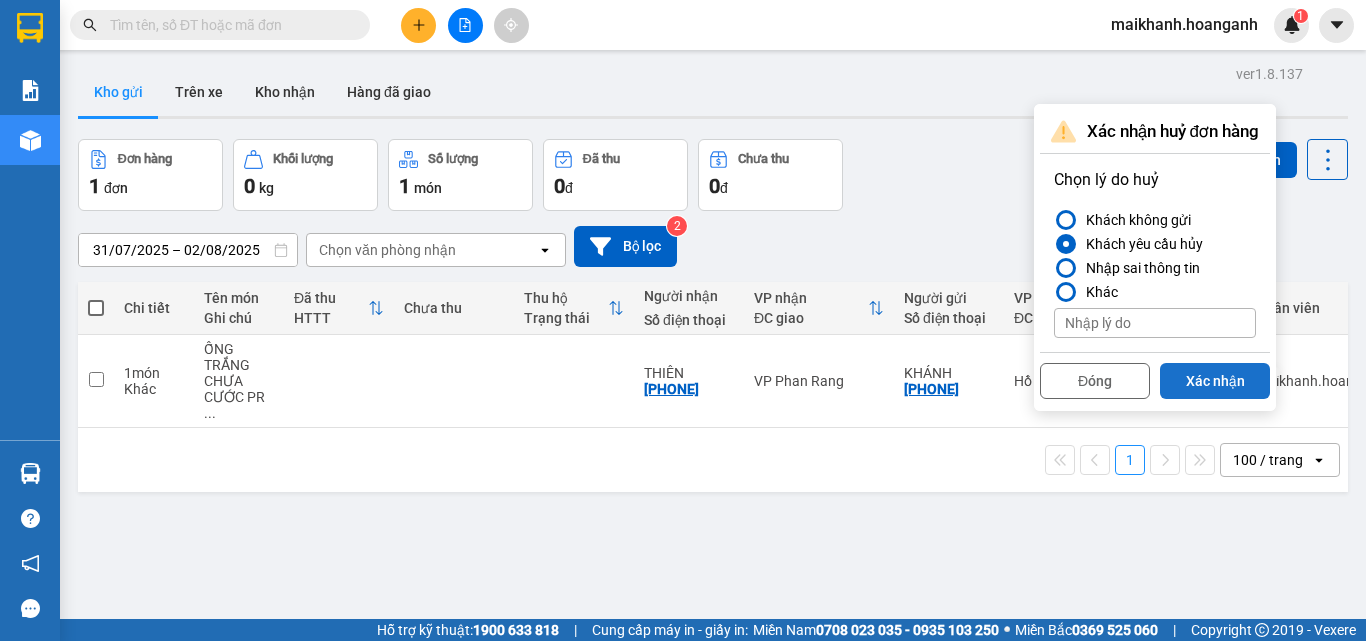 click on "Xác nhận" at bounding box center (1215, 381) 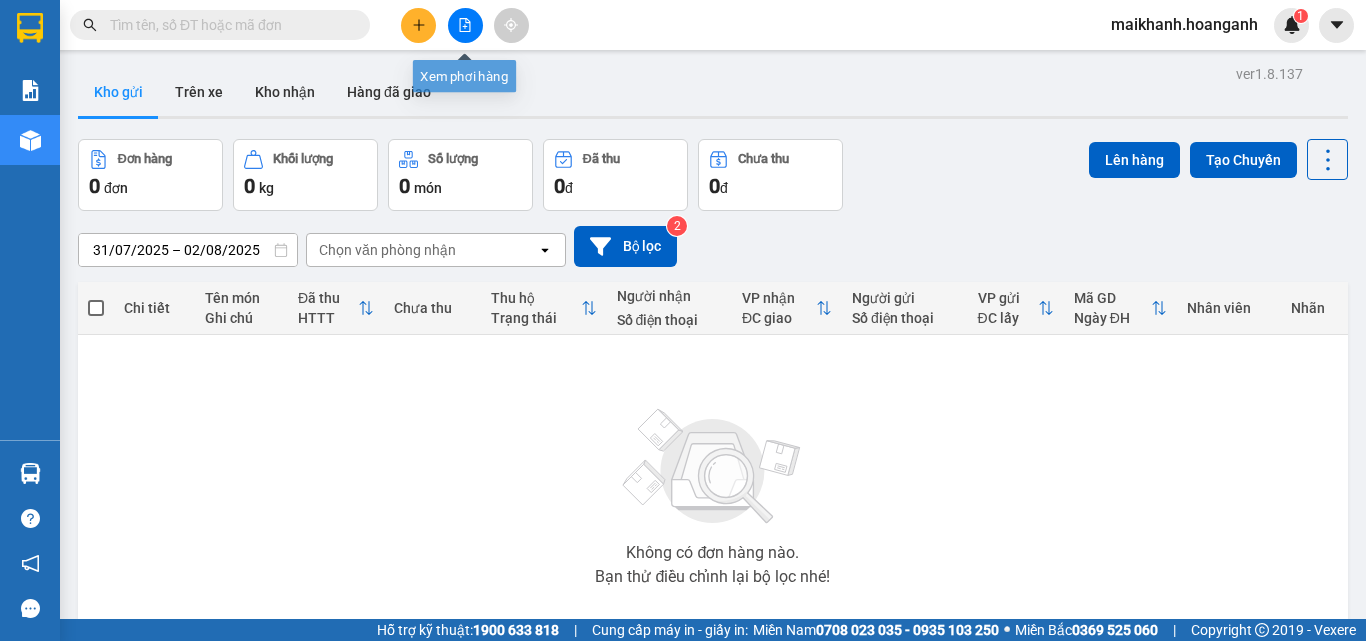 click 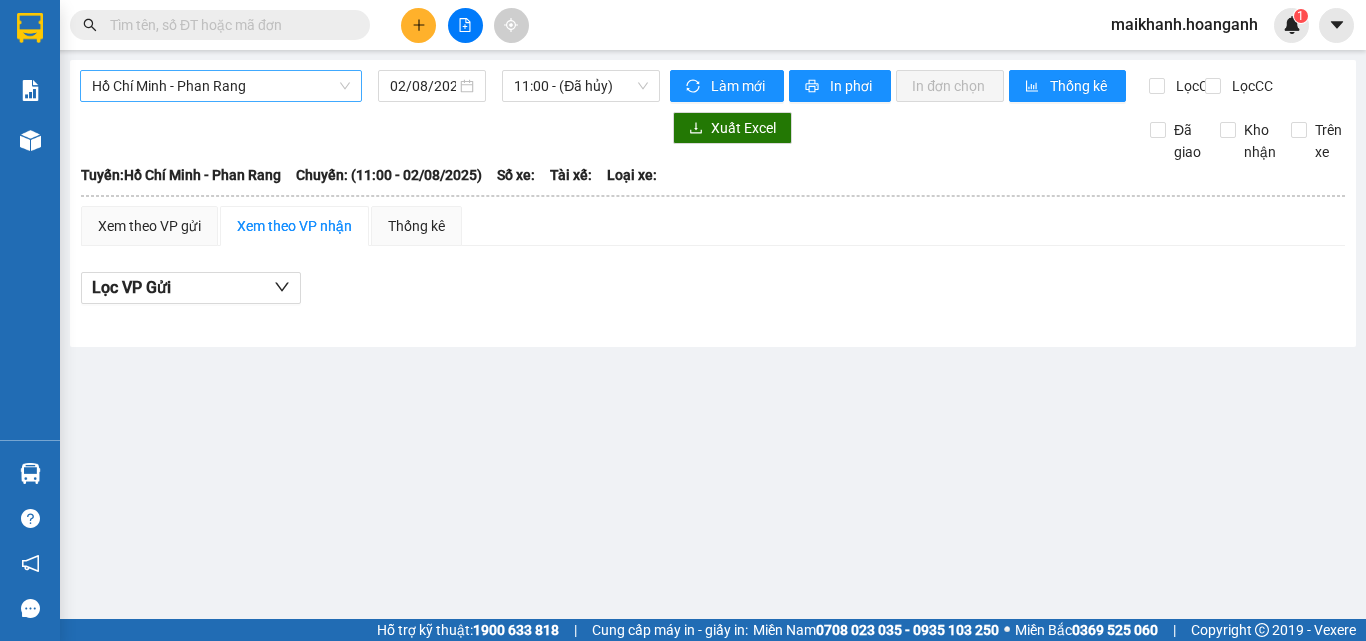 click on "Hồ Chí Minh - Phan Rang" at bounding box center [221, 86] 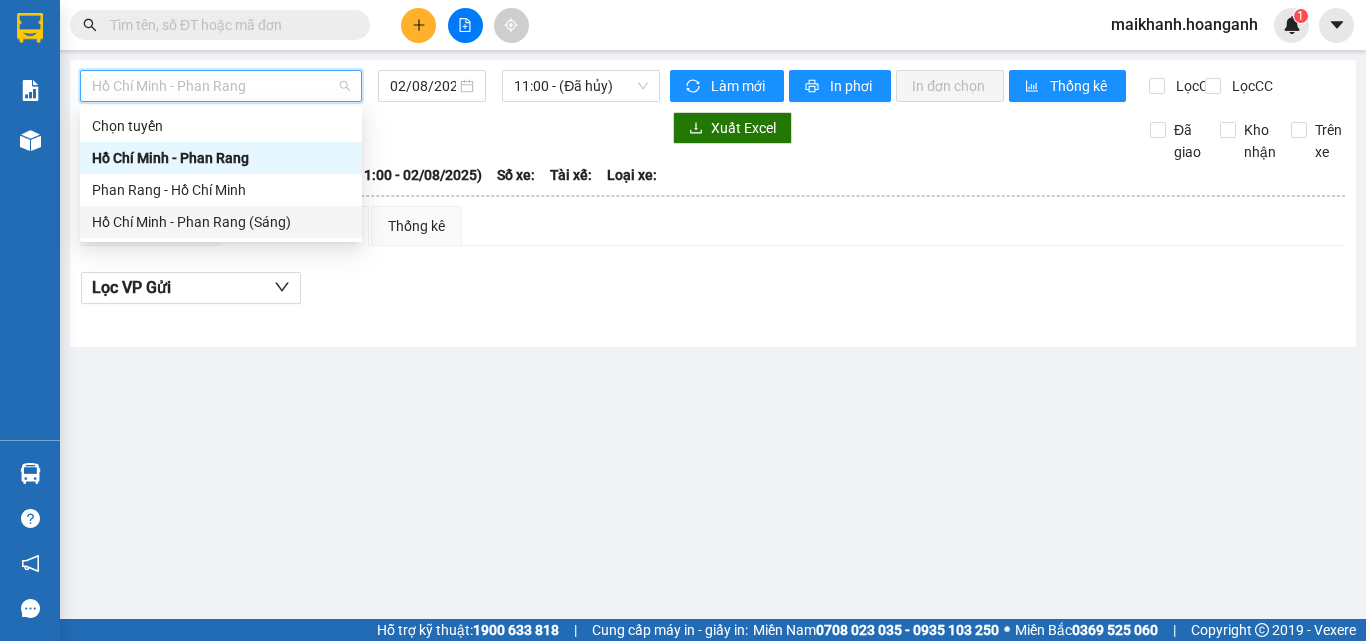 click on "Hồ Chí Minh - Phan Rang (Sáng)" at bounding box center (221, 222) 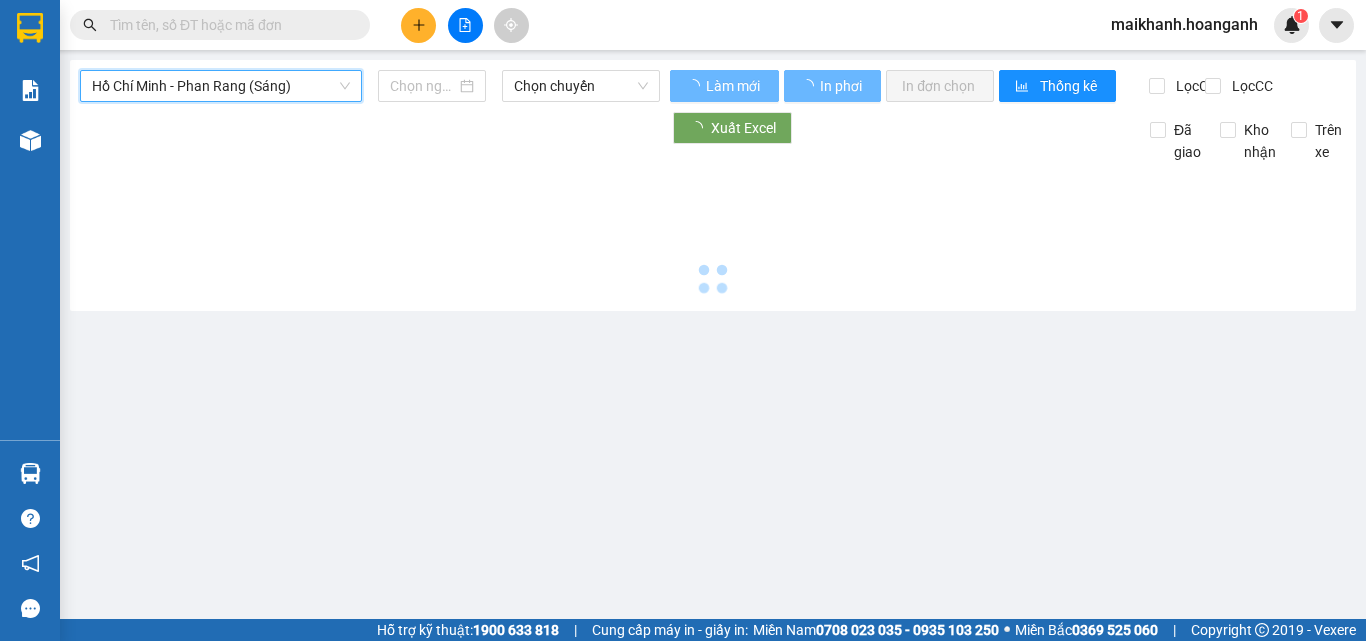 type on "02/08/2025" 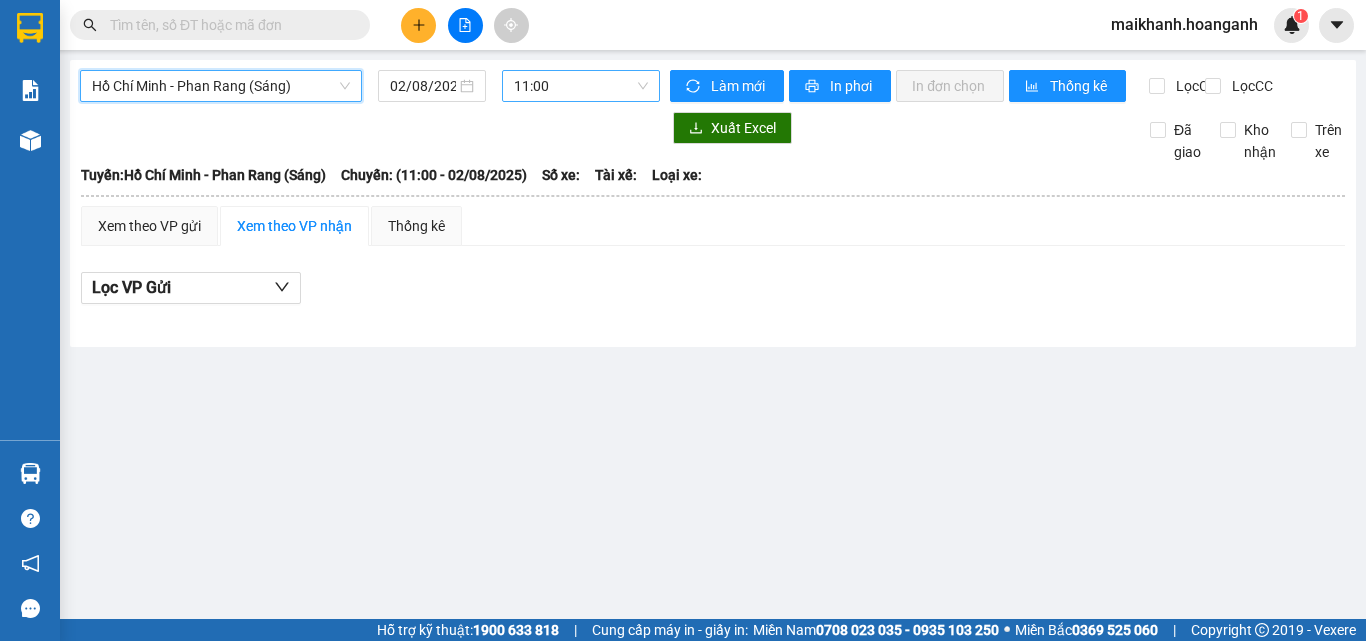 click on "11:00" at bounding box center [581, 86] 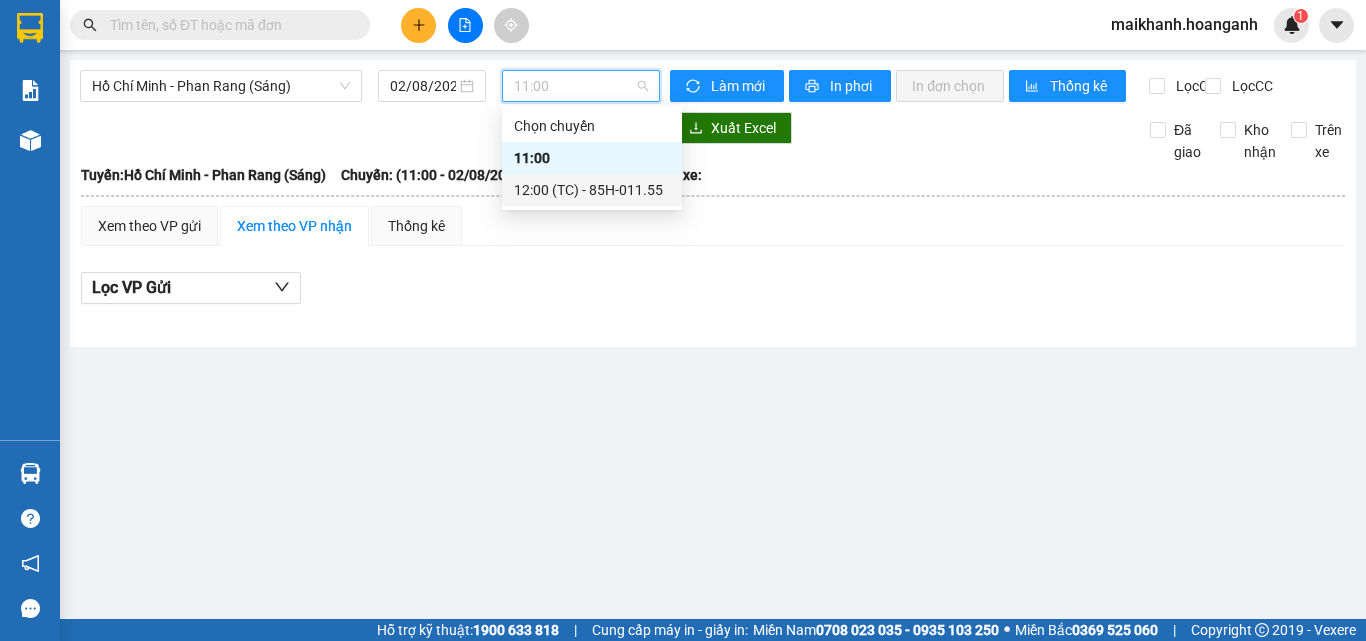 click on "12:00   (TC)   - 85H-011.55" at bounding box center (592, 190) 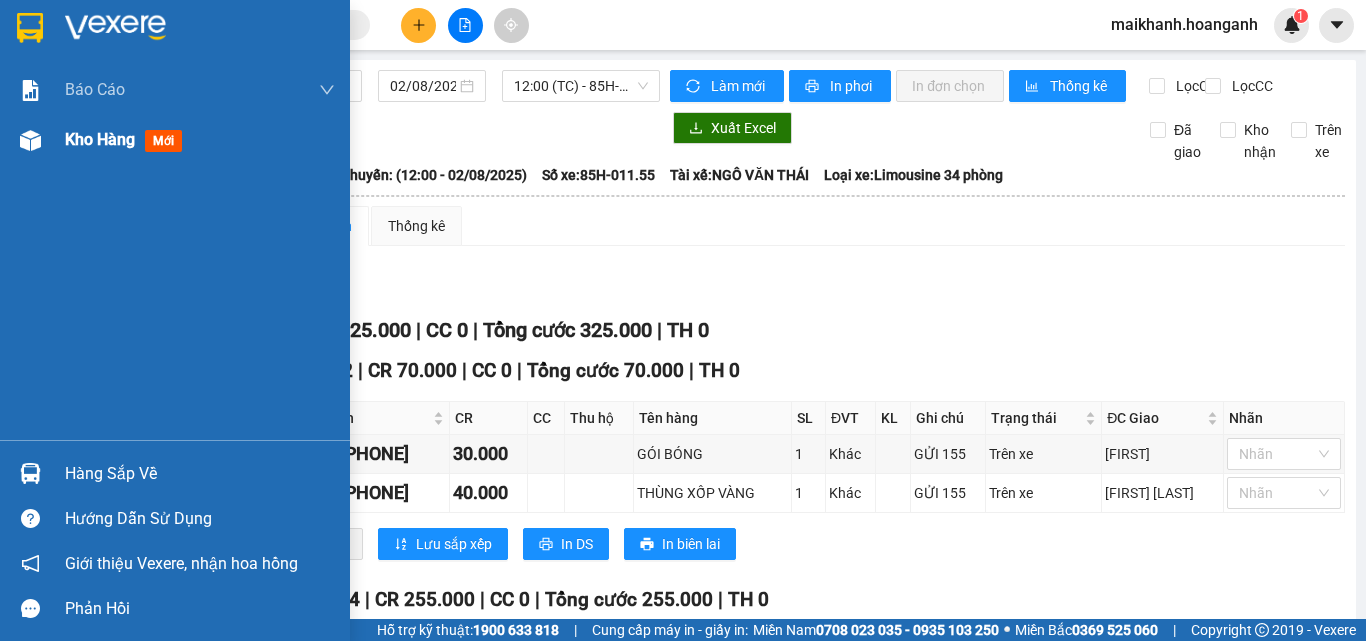 click on "Kho hàng" at bounding box center (100, 139) 